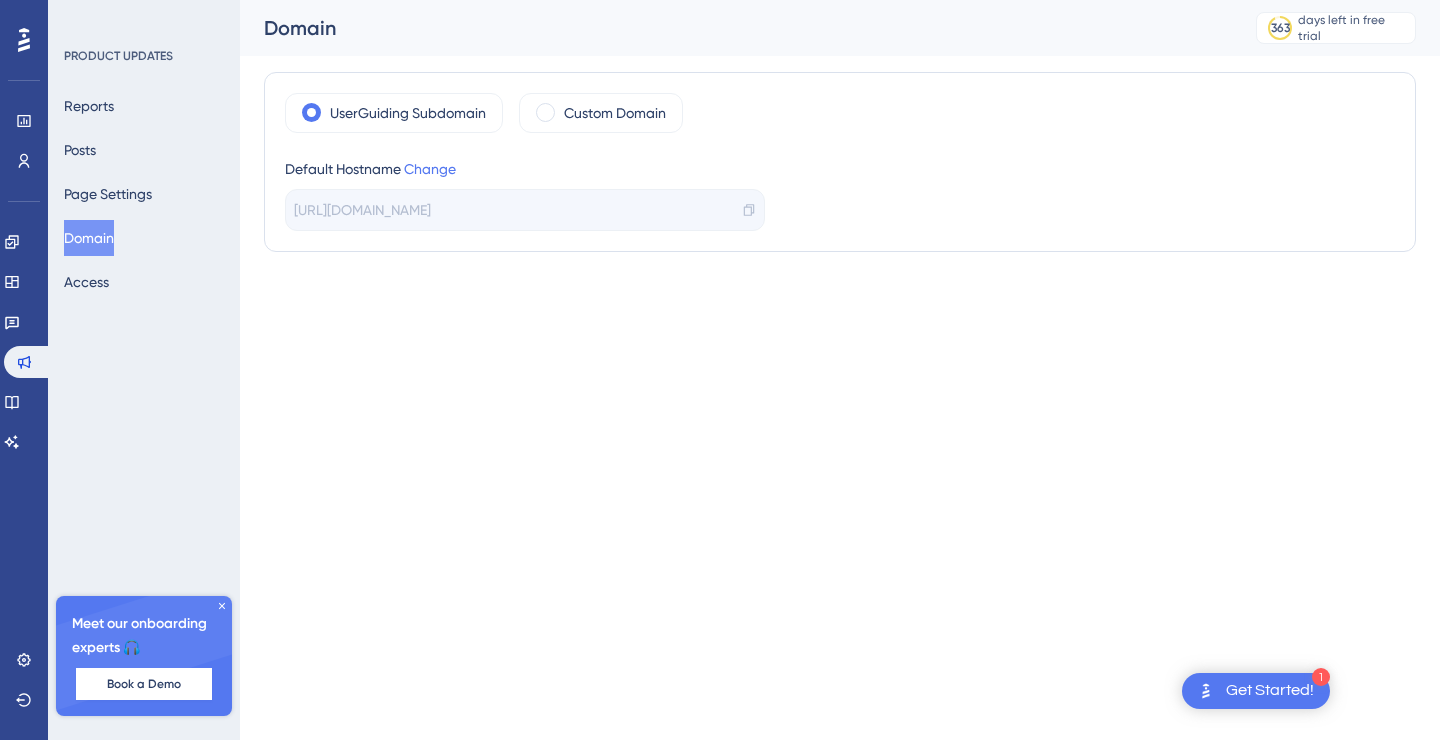 scroll, scrollTop: 0, scrollLeft: 0, axis: both 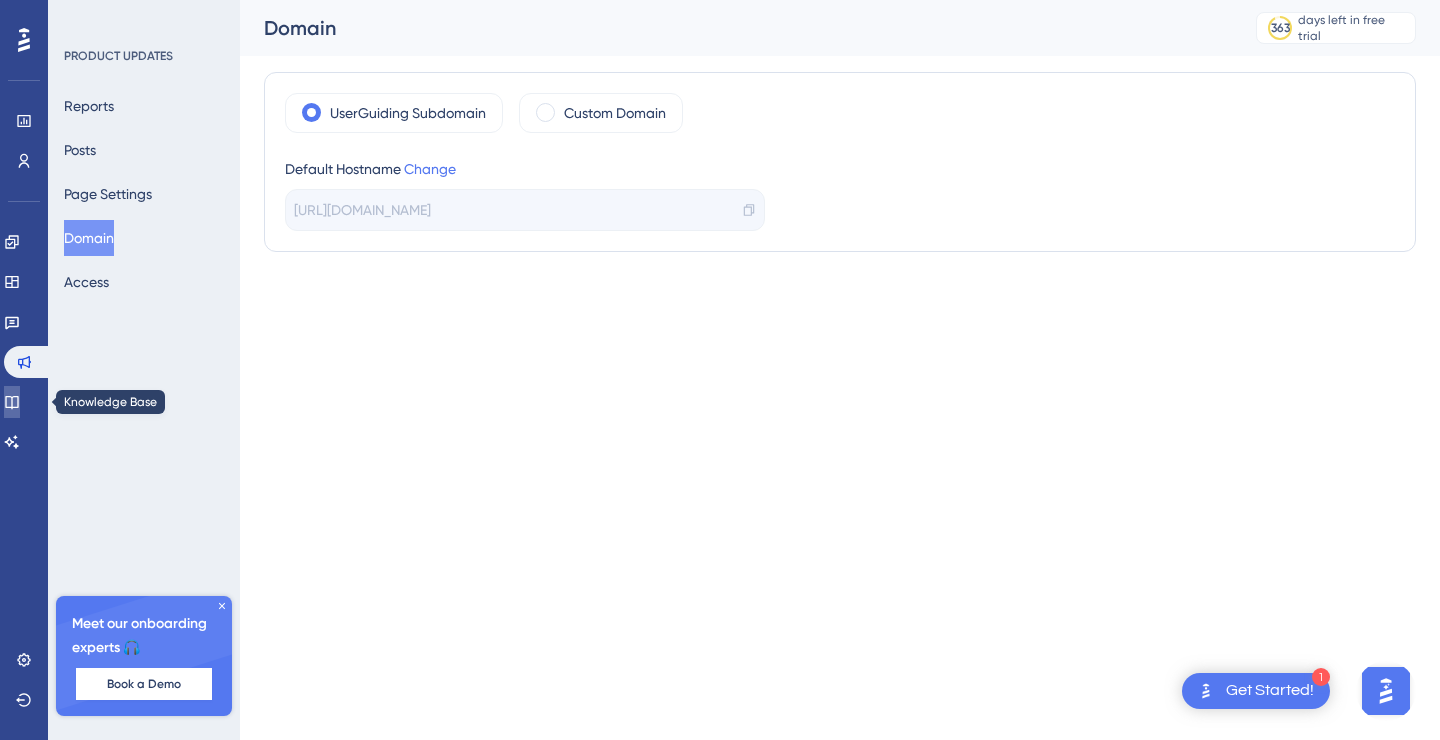 click at bounding box center [12, 402] 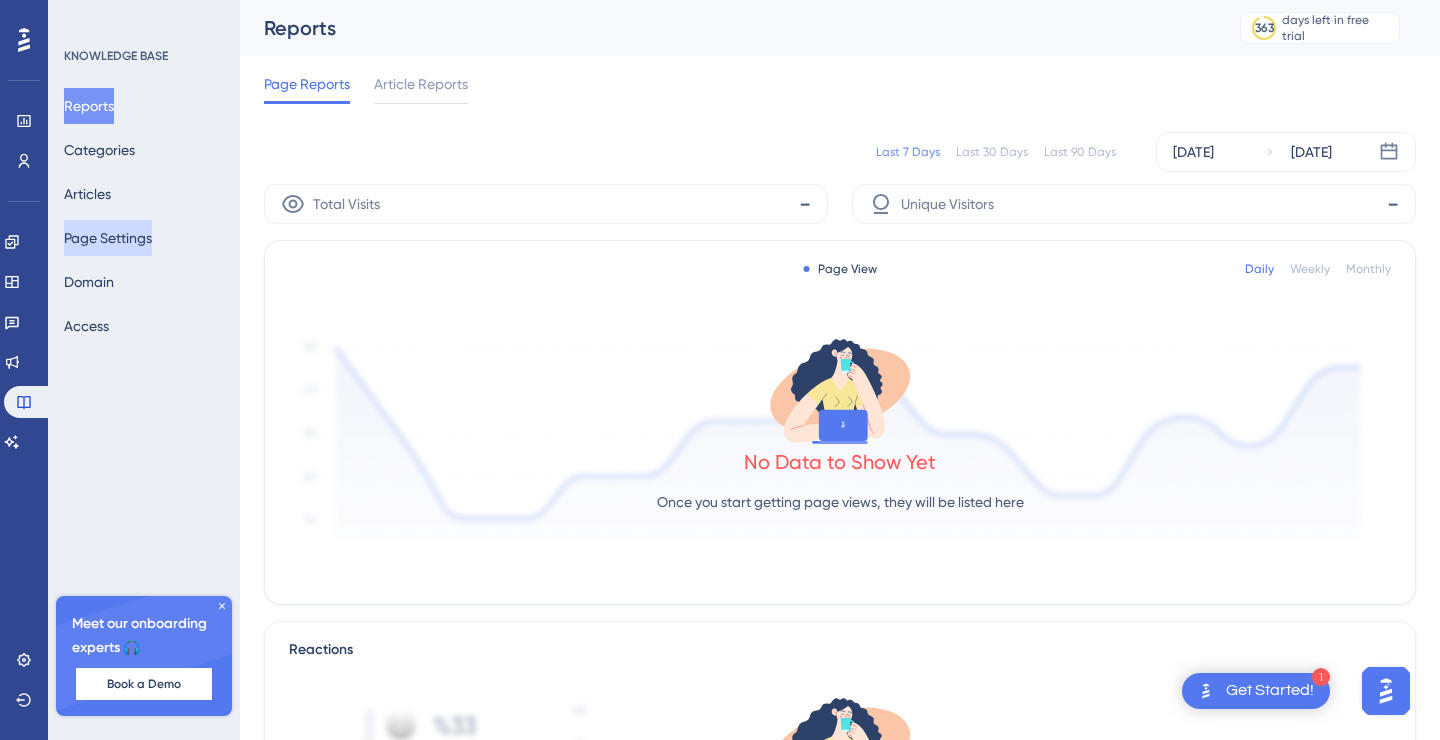 click on "Page Settings" at bounding box center (108, 238) 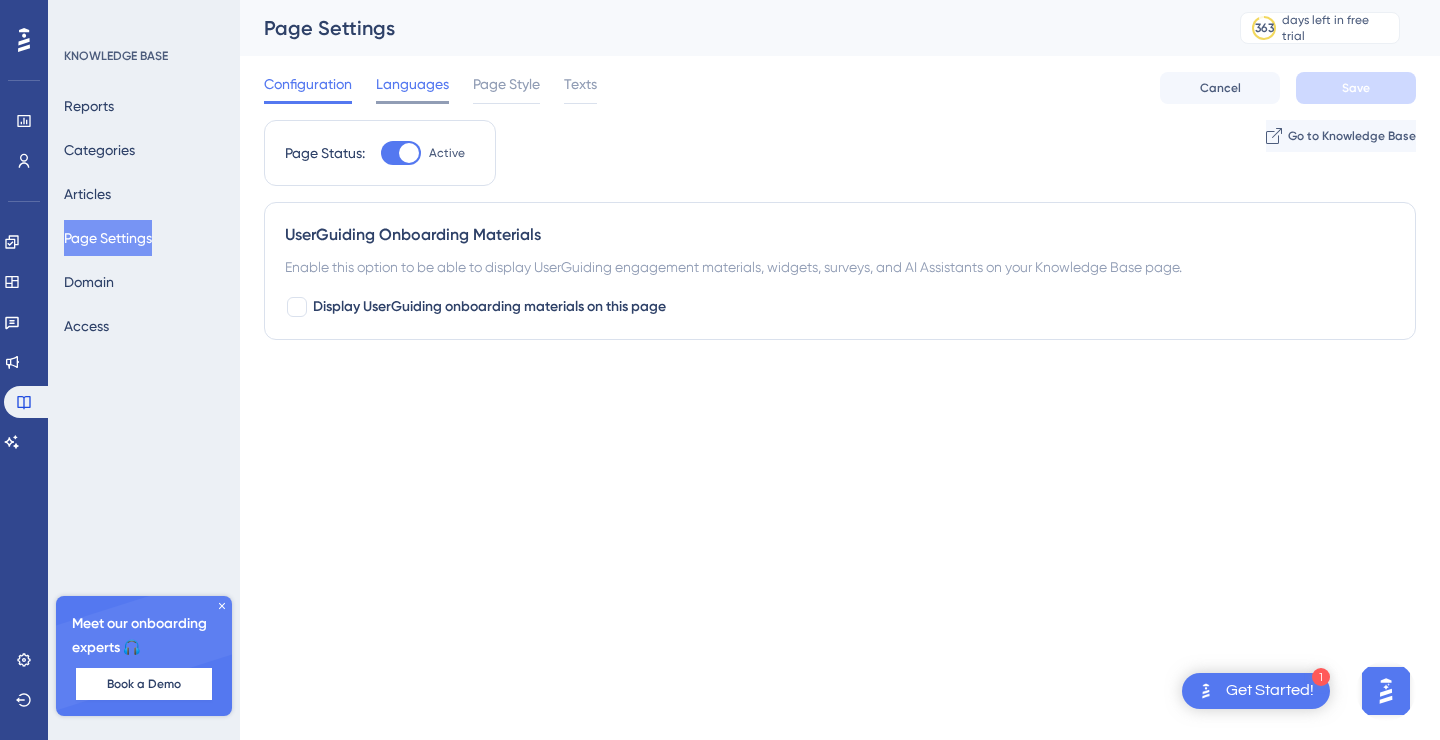 click on "Languages" at bounding box center [412, 84] 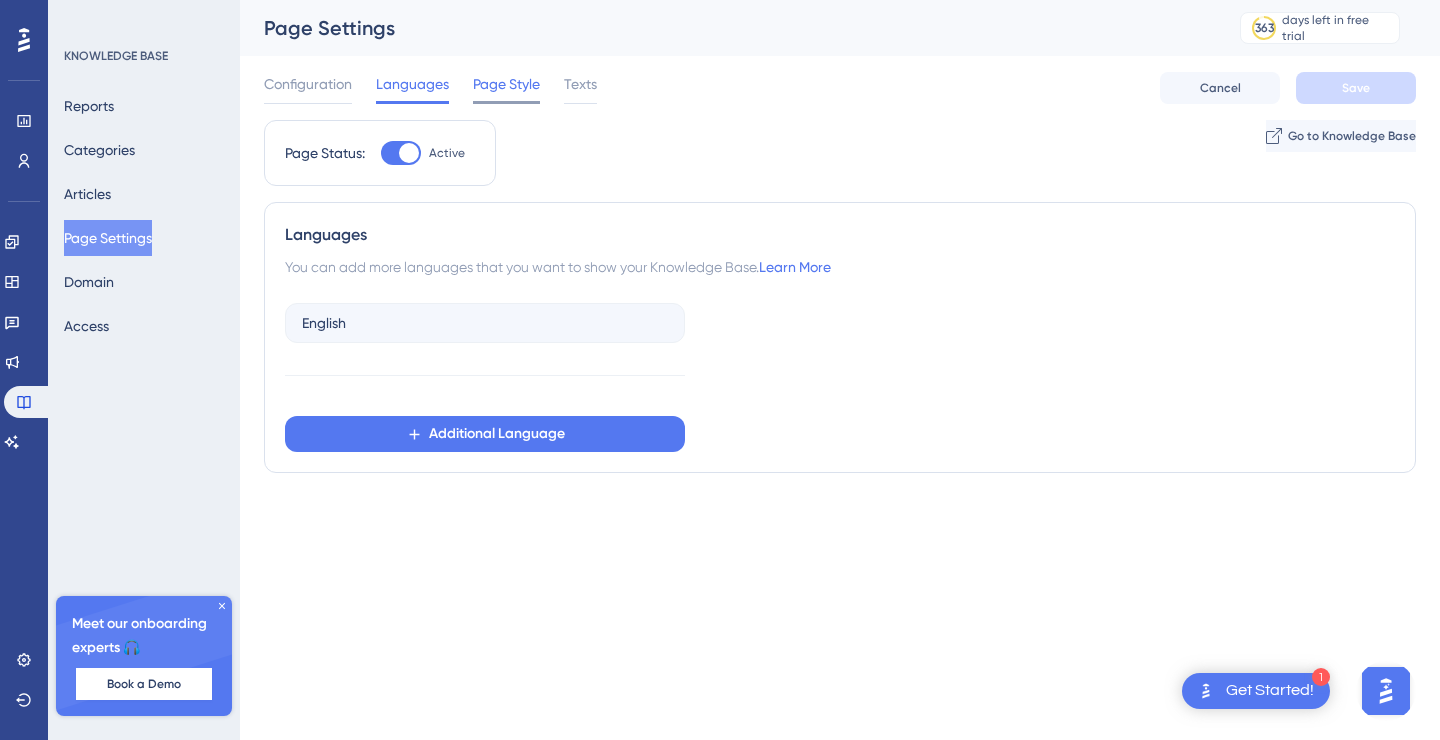 click on "Page Style" at bounding box center (506, 84) 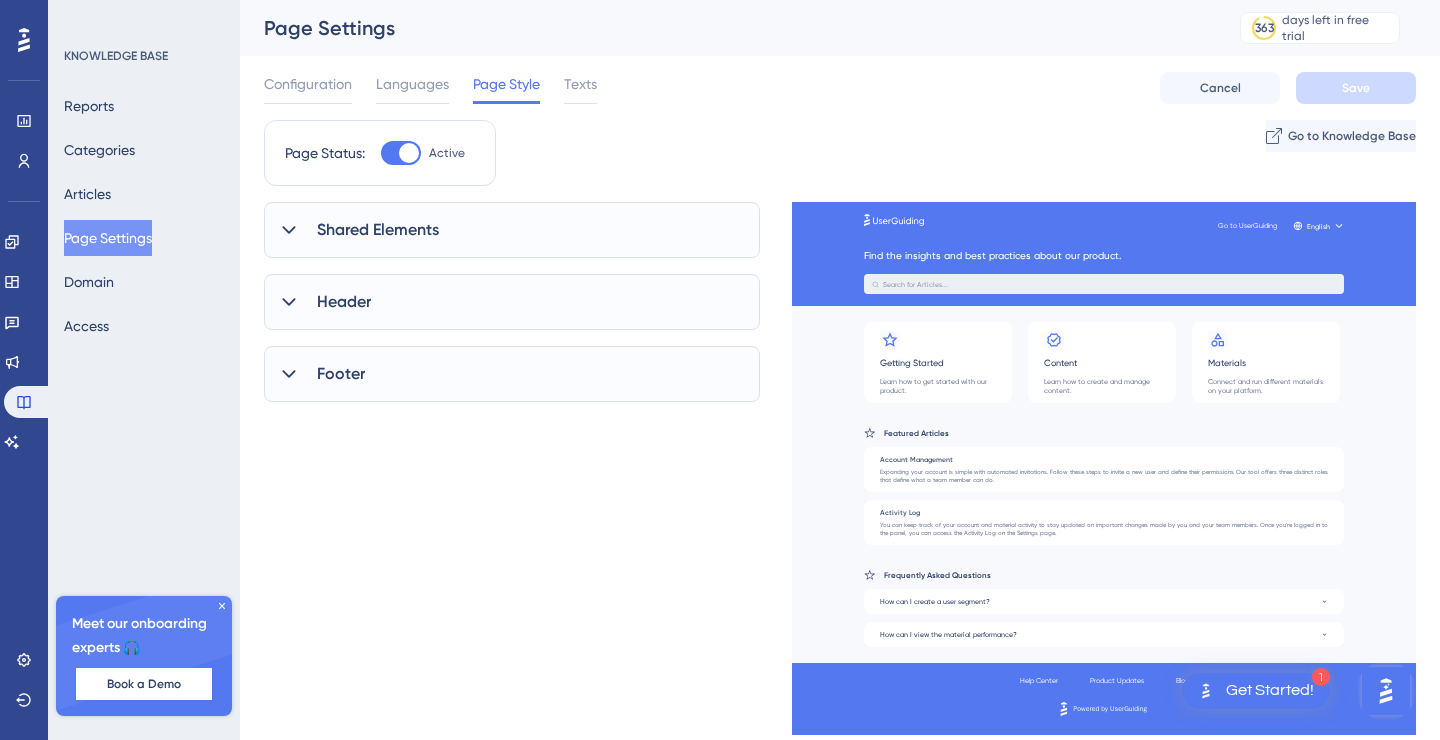 click on "Shared Elements" at bounding box center (512, 230) 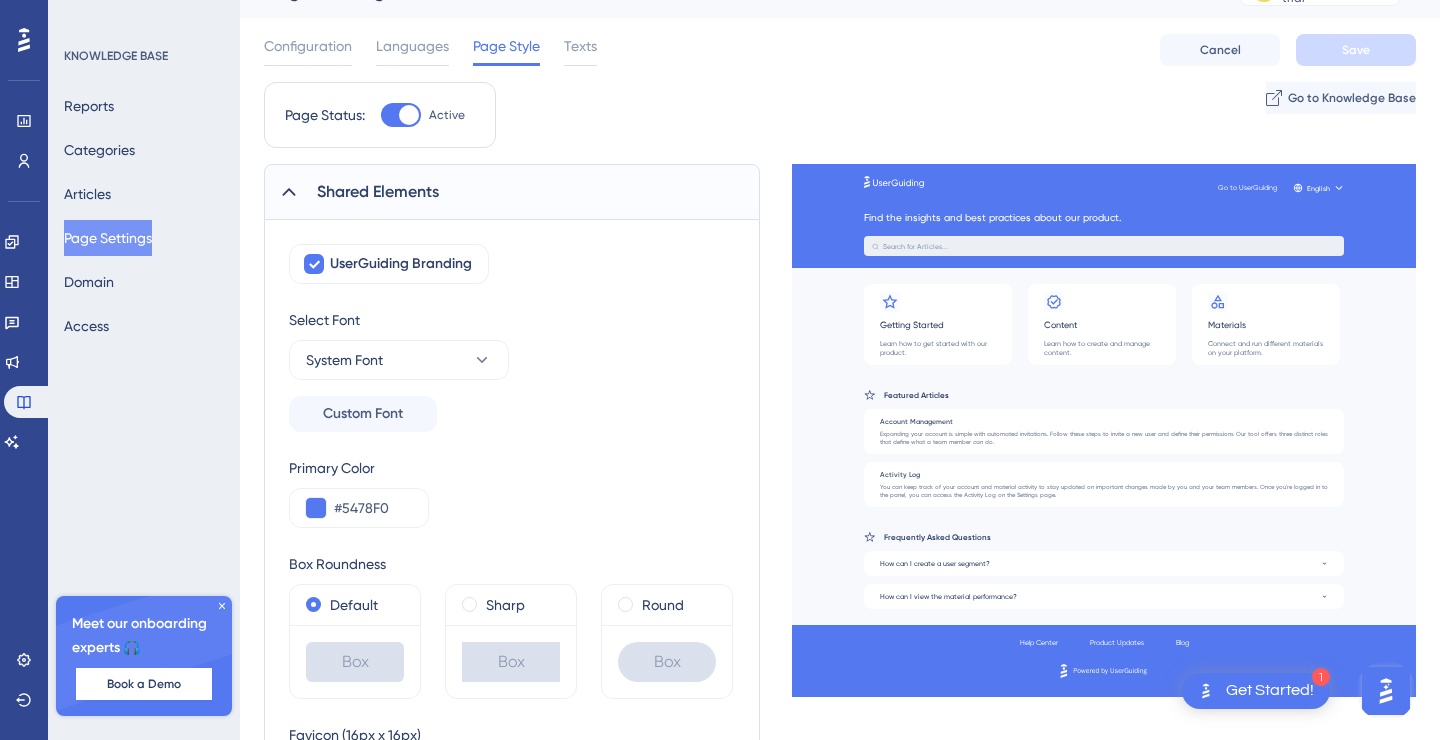 scroll, scrollTop: 32, scrollLeft: 0, axis: vertical 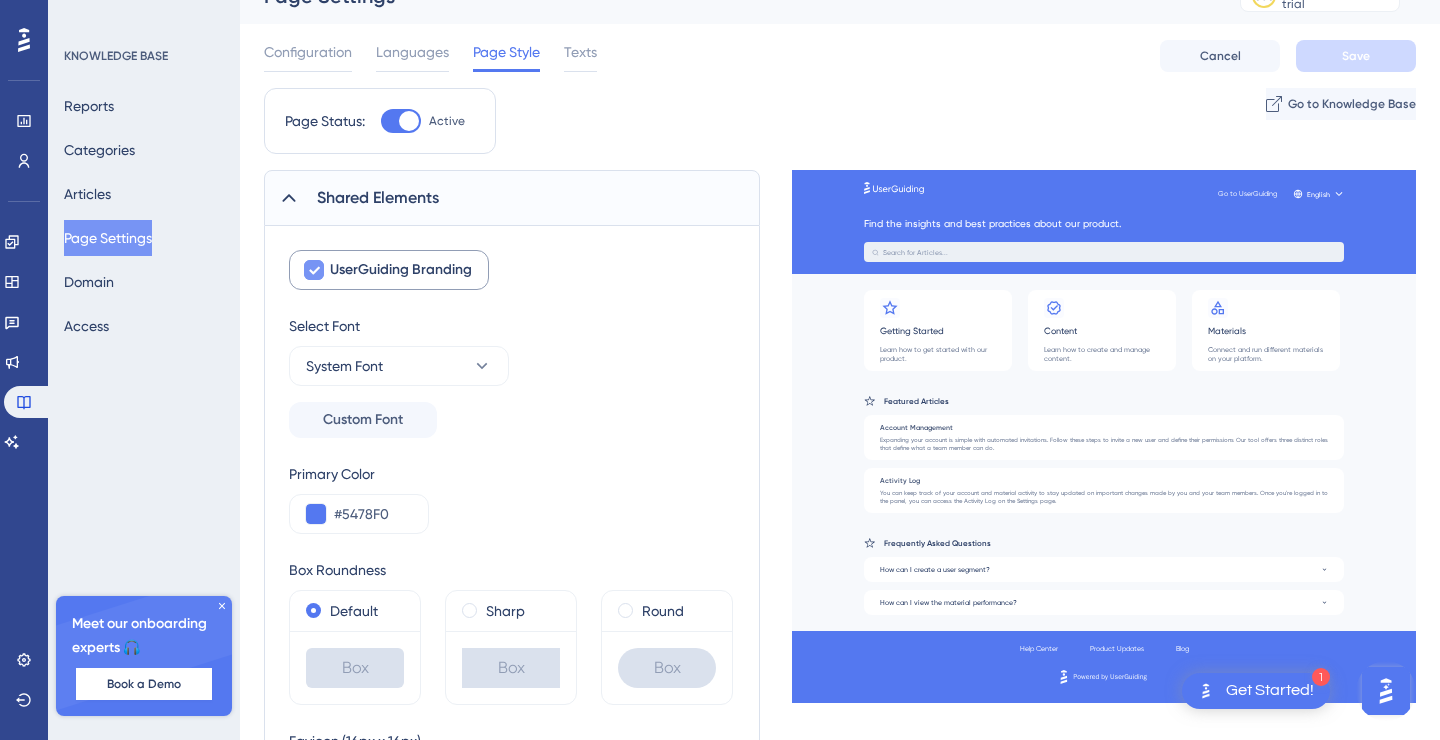click on "UserGuiding Branding" at bounding box center [401, 270] 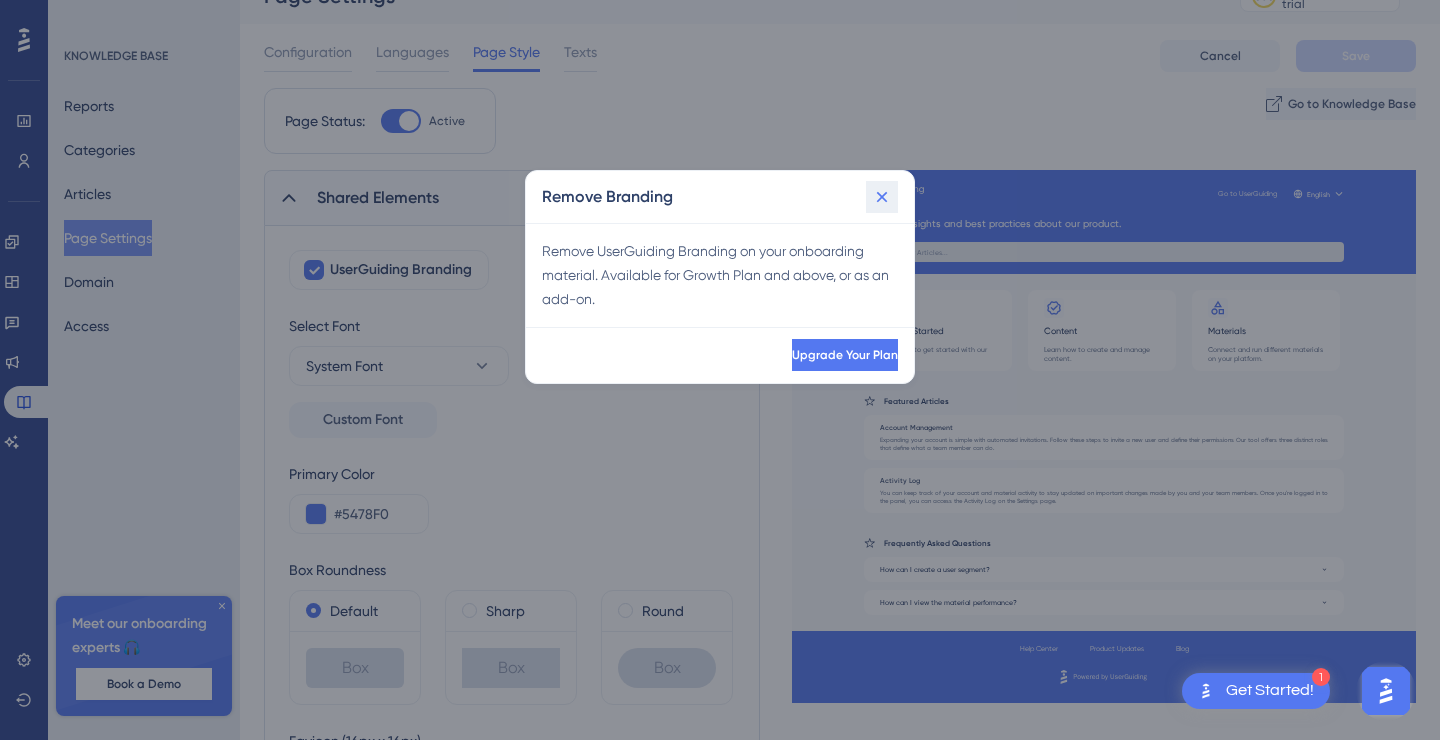 click 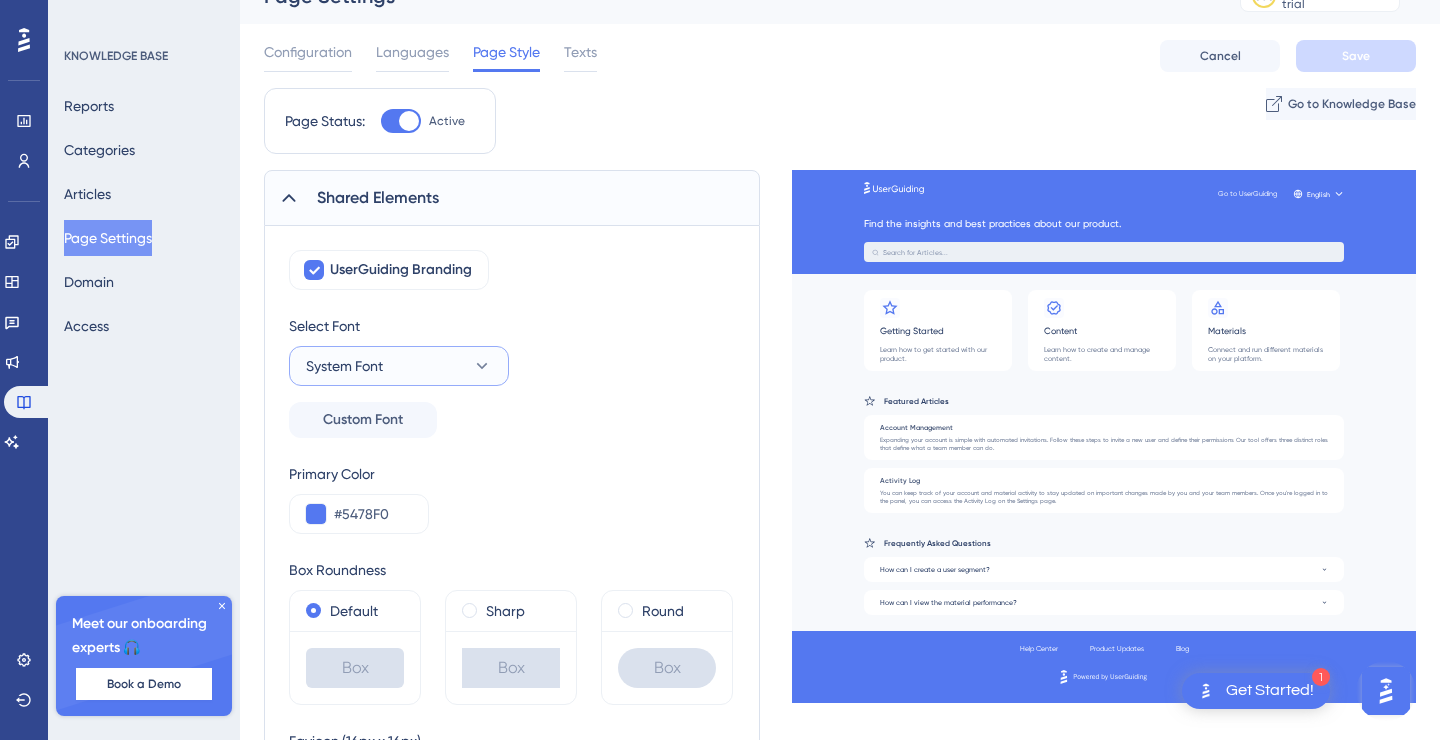 click on "System Font" at bounding box center (399, 366) 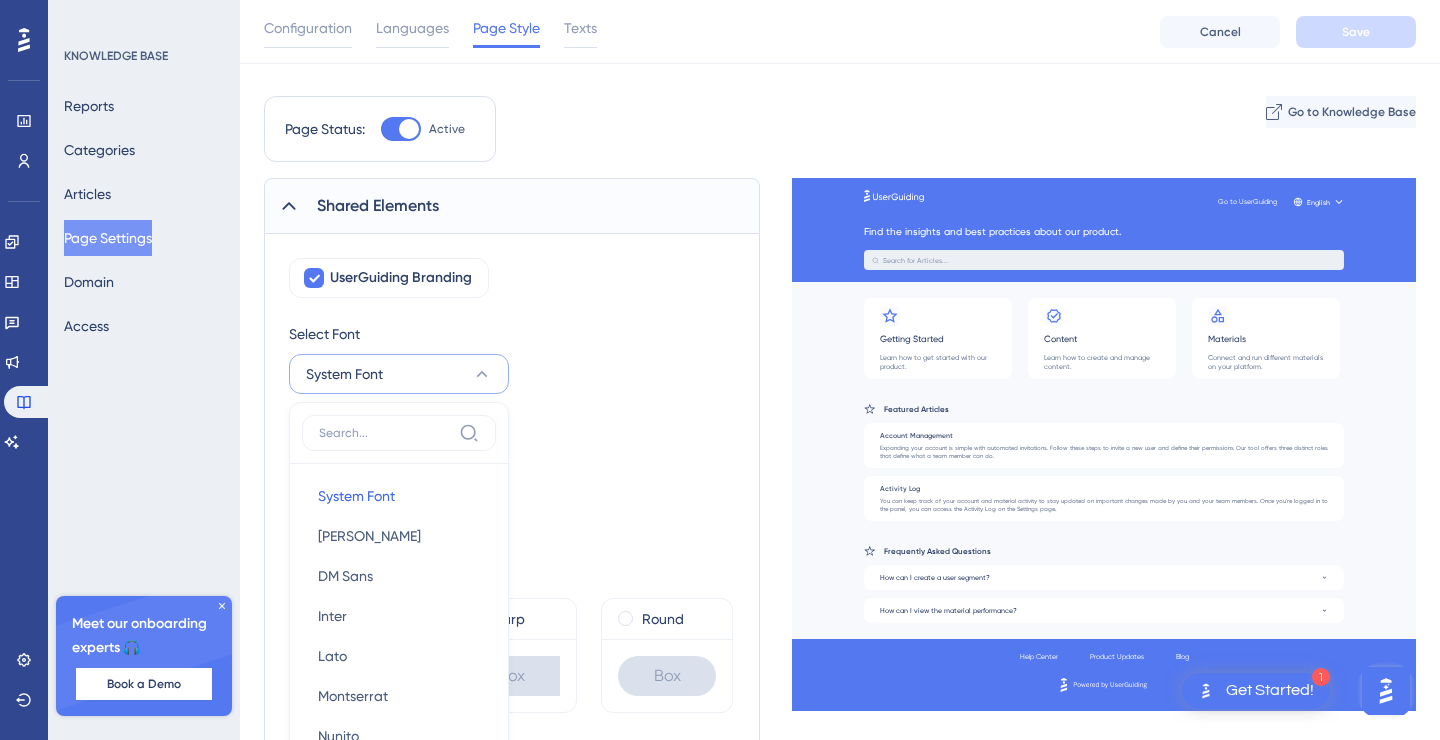 scroll, scrollTop: 265, scrollLeft: 0, axis: vertical 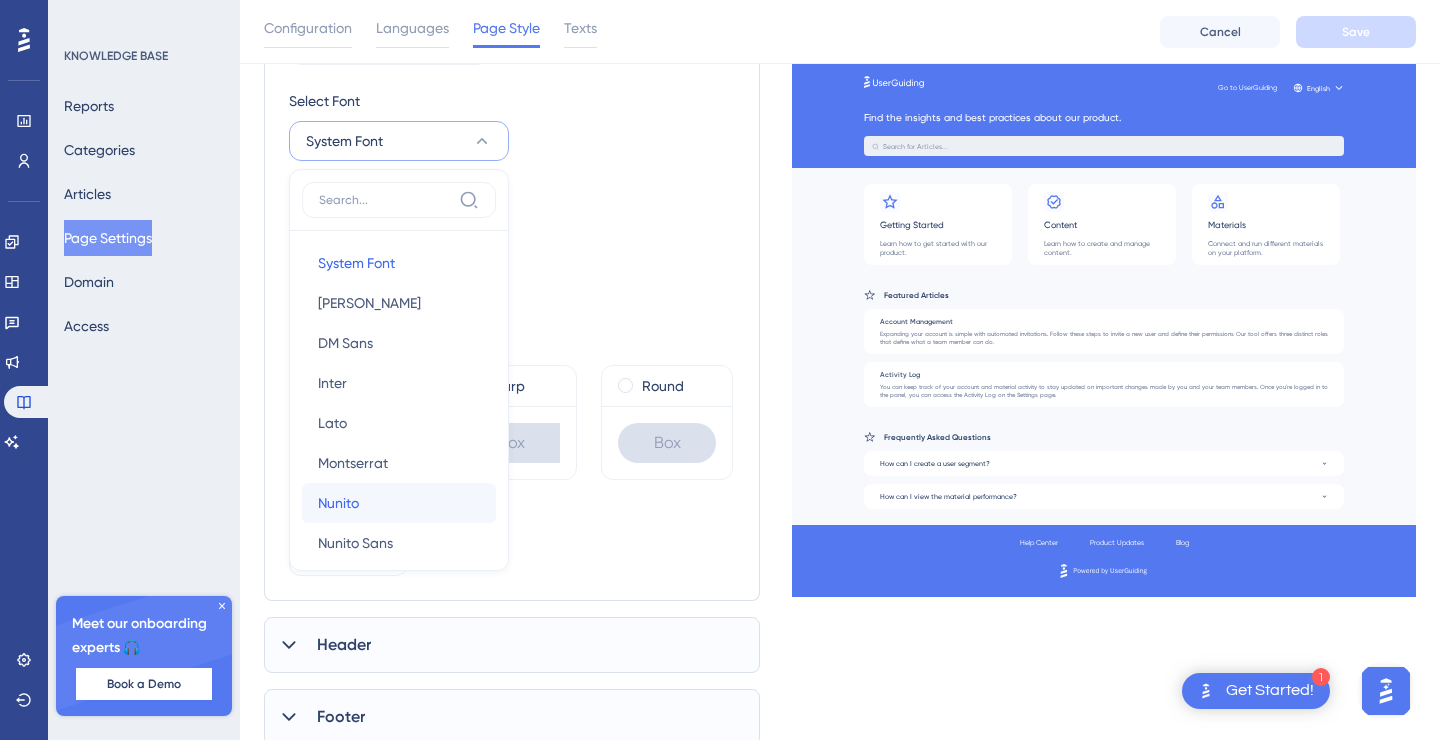 click on "[PERSON_NAME]" at bounding box center (399, 503) 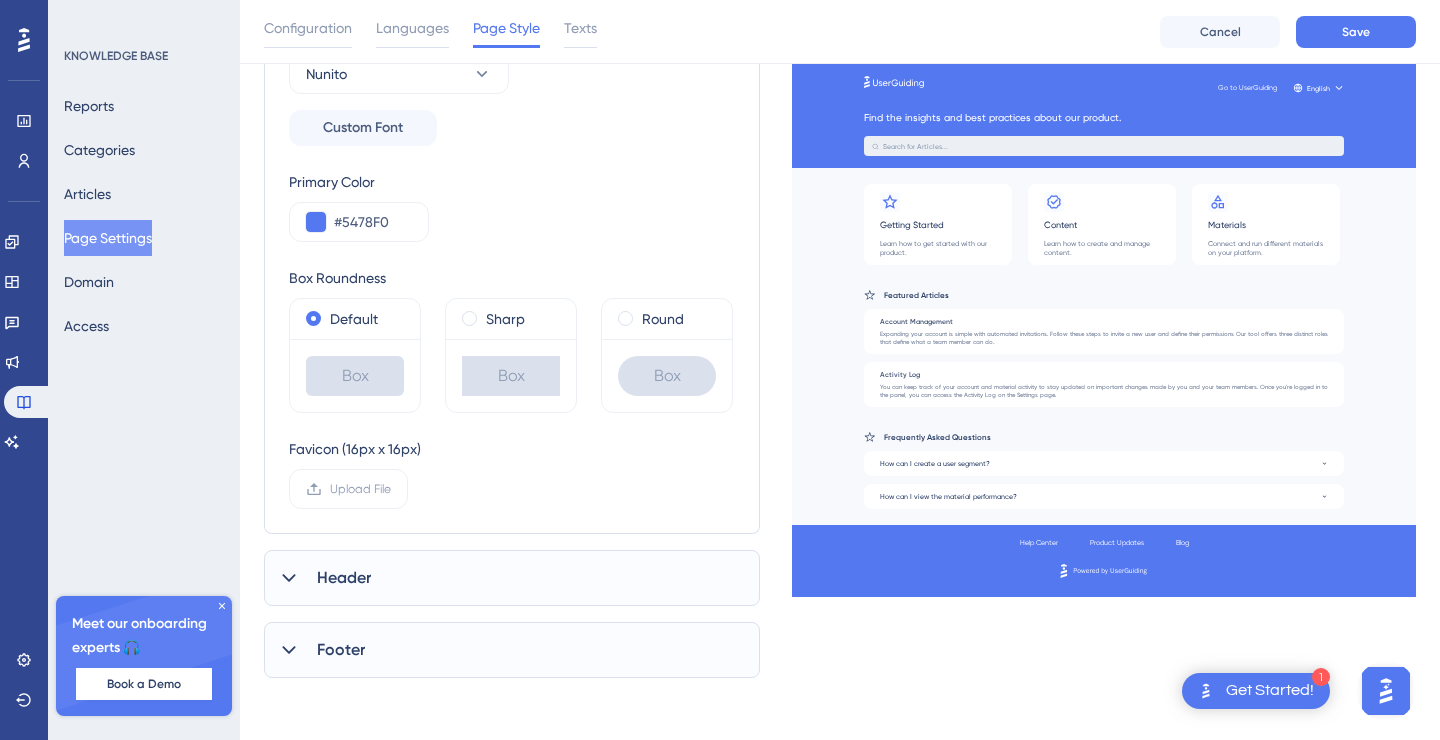 scroll, scrollTop: 333, scrollLeft: 0, axis: vertical 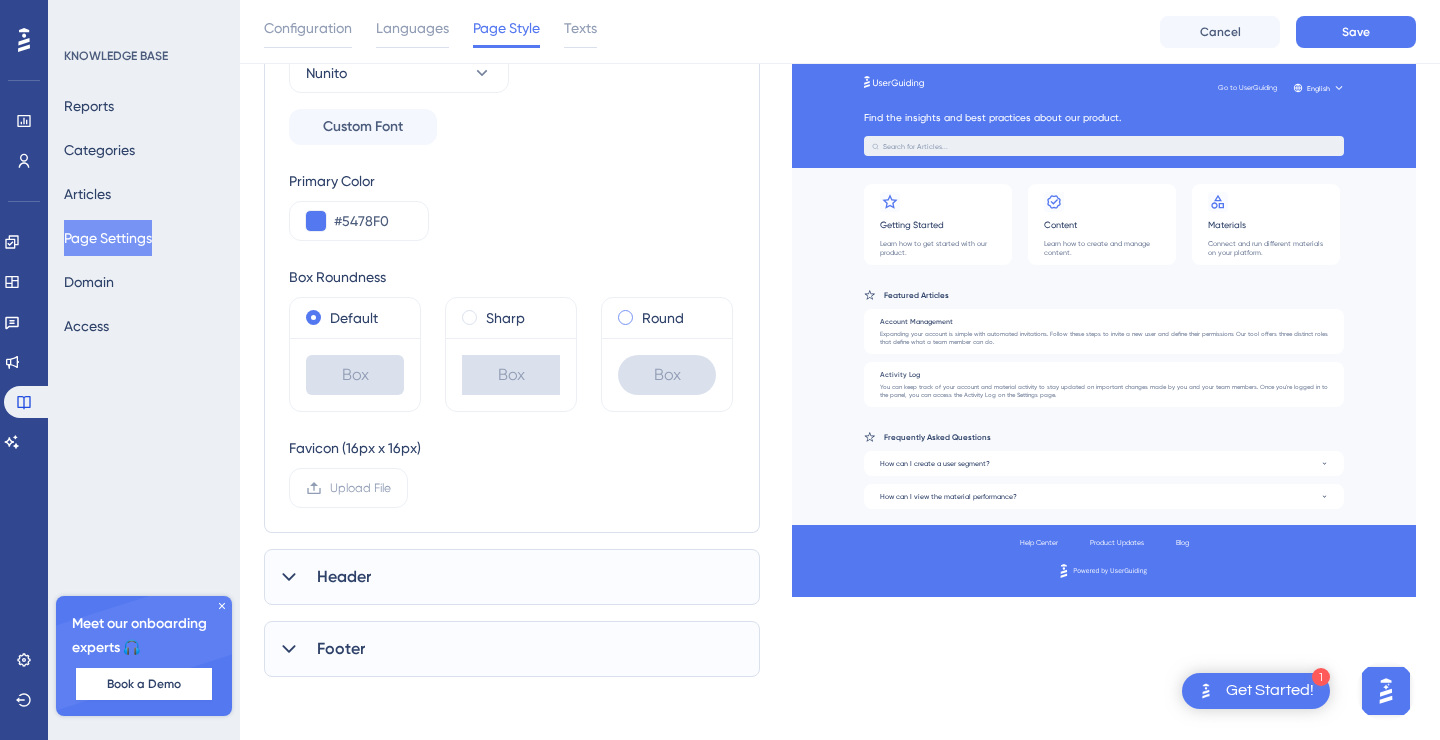 click on "Round" at bounding box center [667, 318] 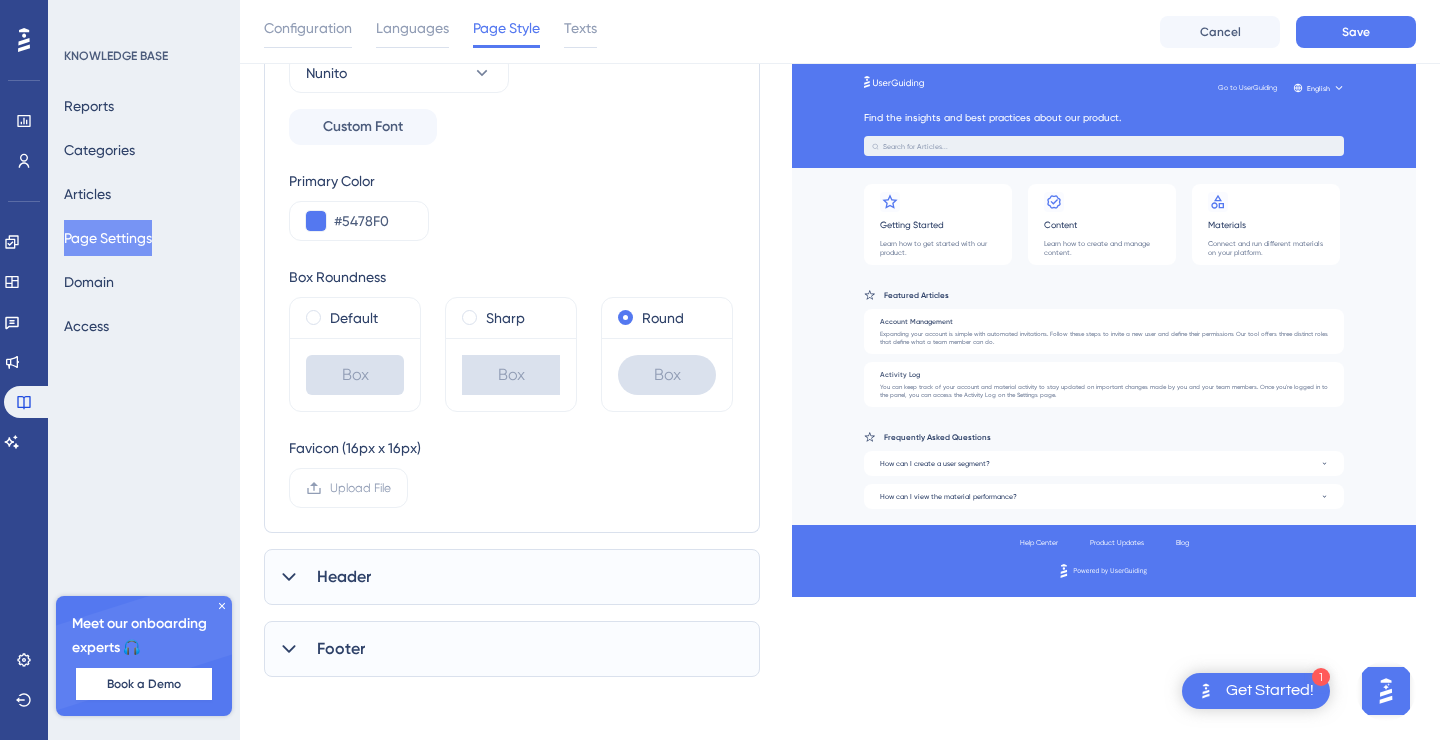 scroll, scrollTop: 334, scrollLeft: 0, axis: vertical 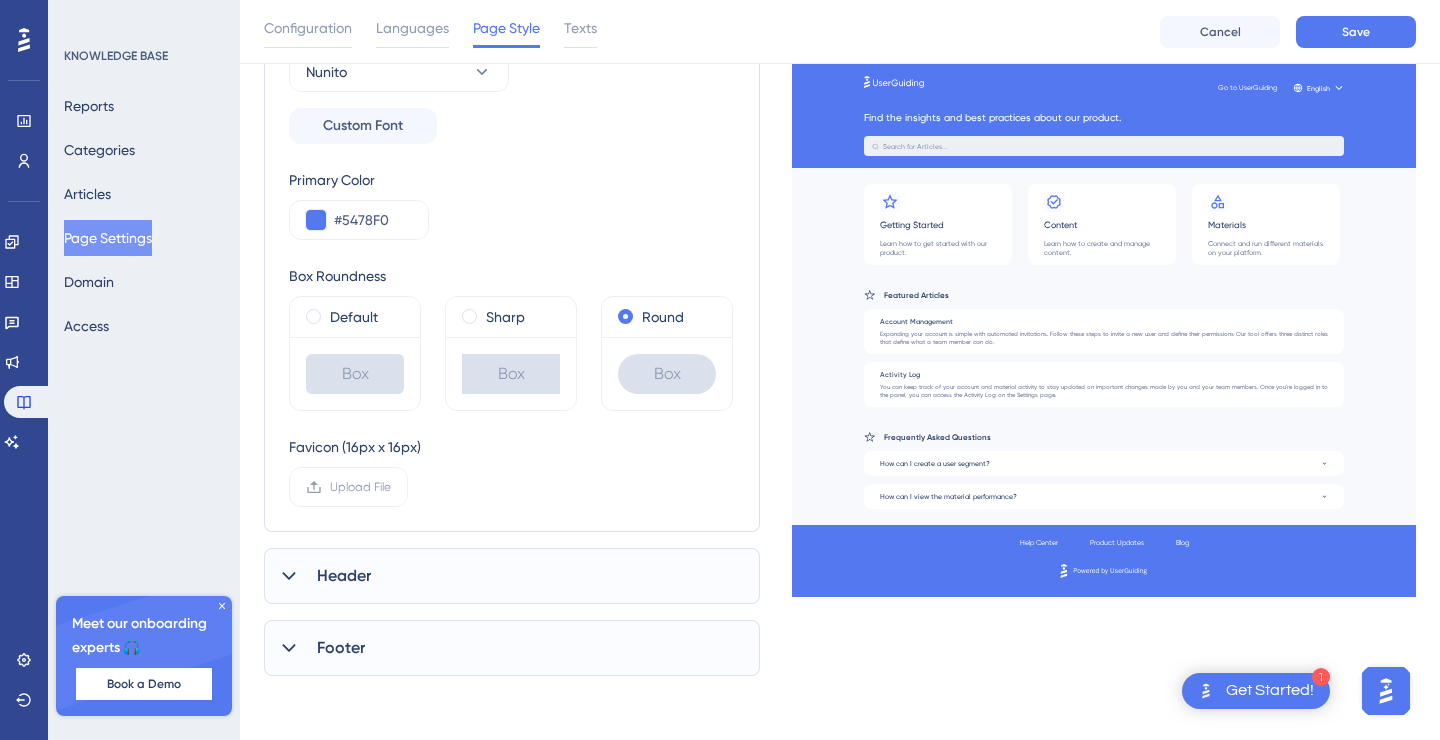 click on "Header" at bounding box center [512, 576] 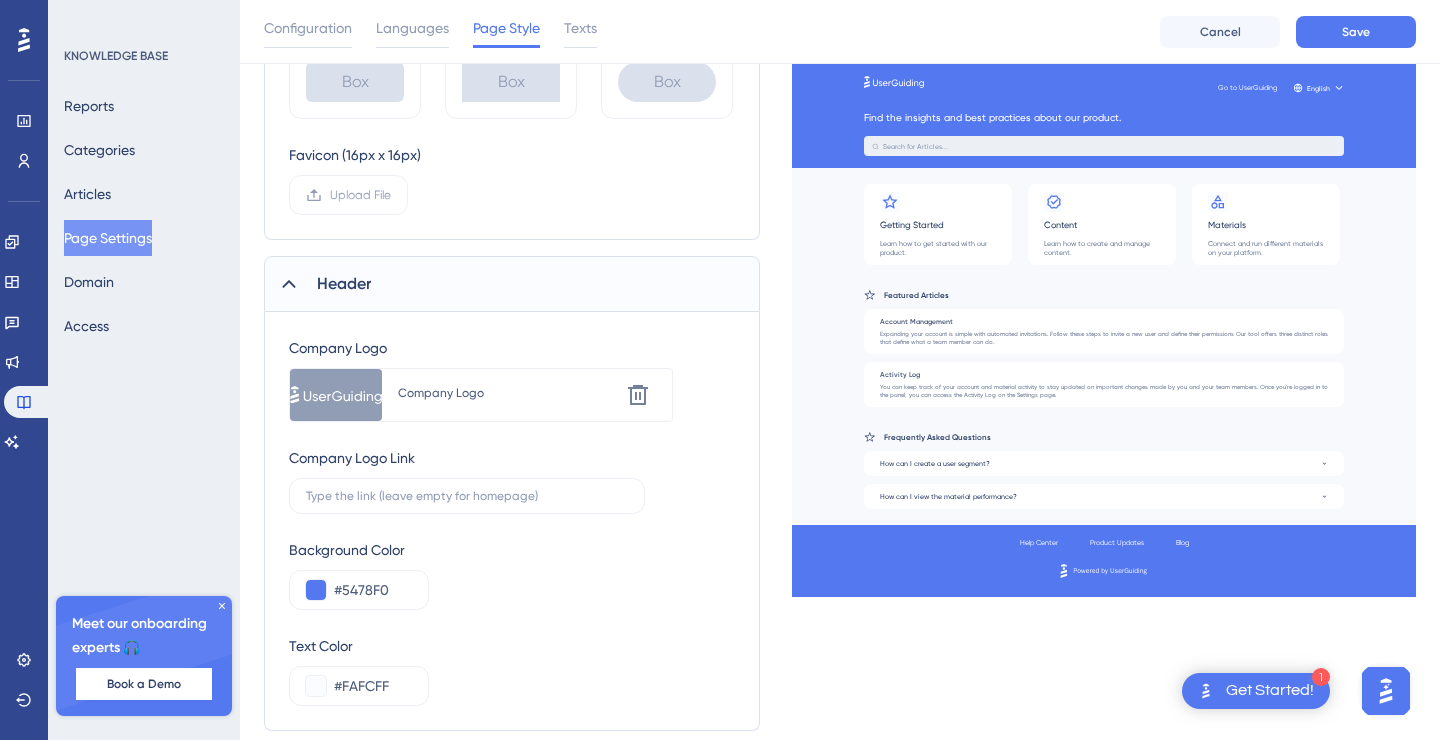 scroll, scrollTop: 696, scrollLeft: 0, axis: vertical 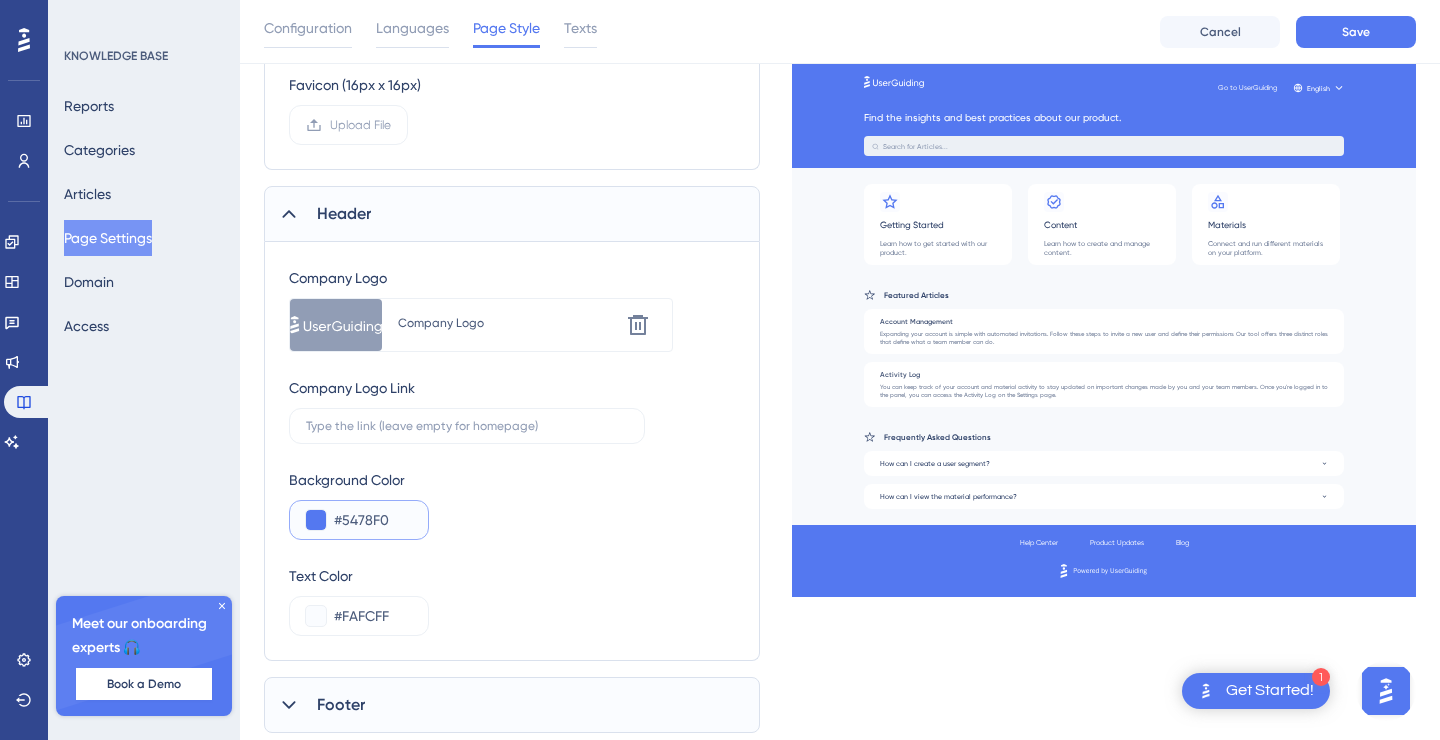 drag, startPoint x: 404, startPoint y: 521, endPoint x: 293, endPoint y: 521, distance: 111 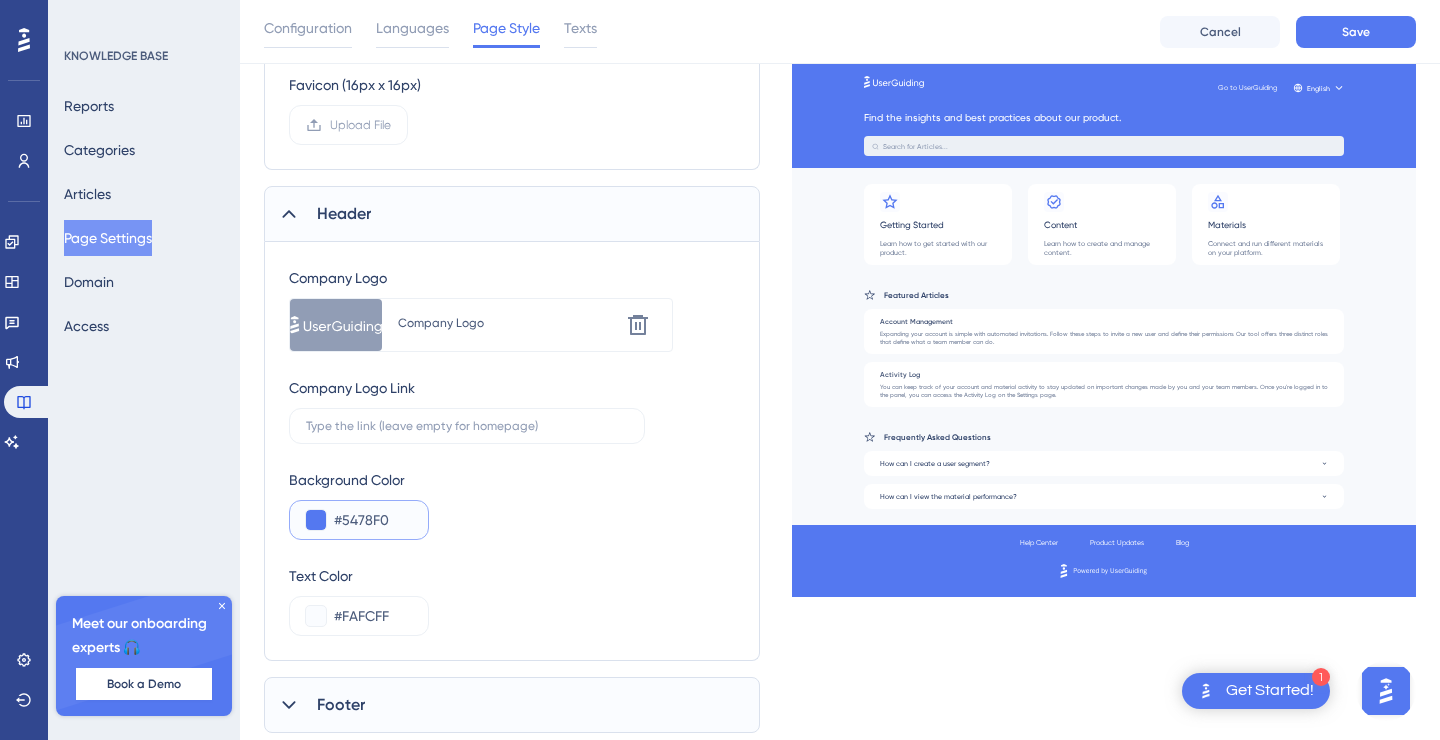 click on "#5478F0" at bounding box center [359, 520] 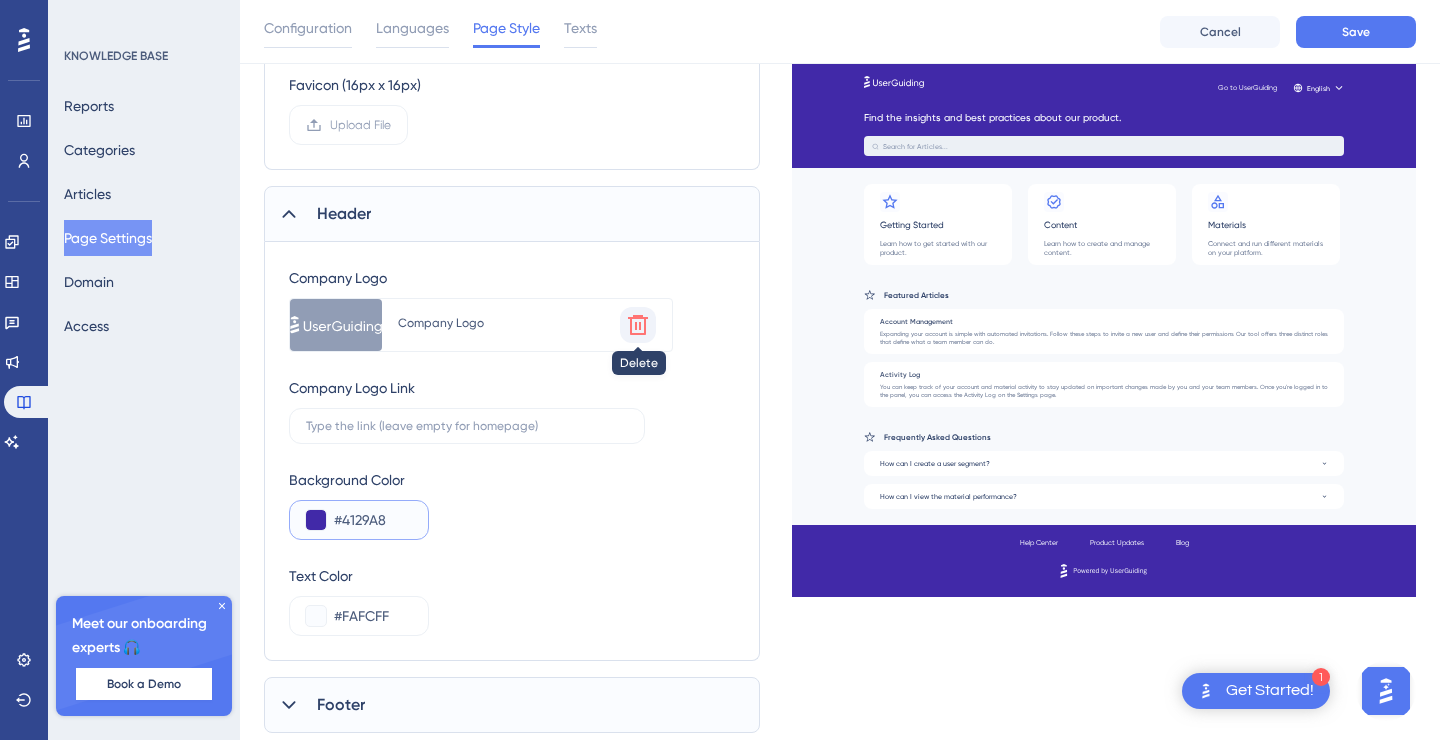 type on "#4129A8" 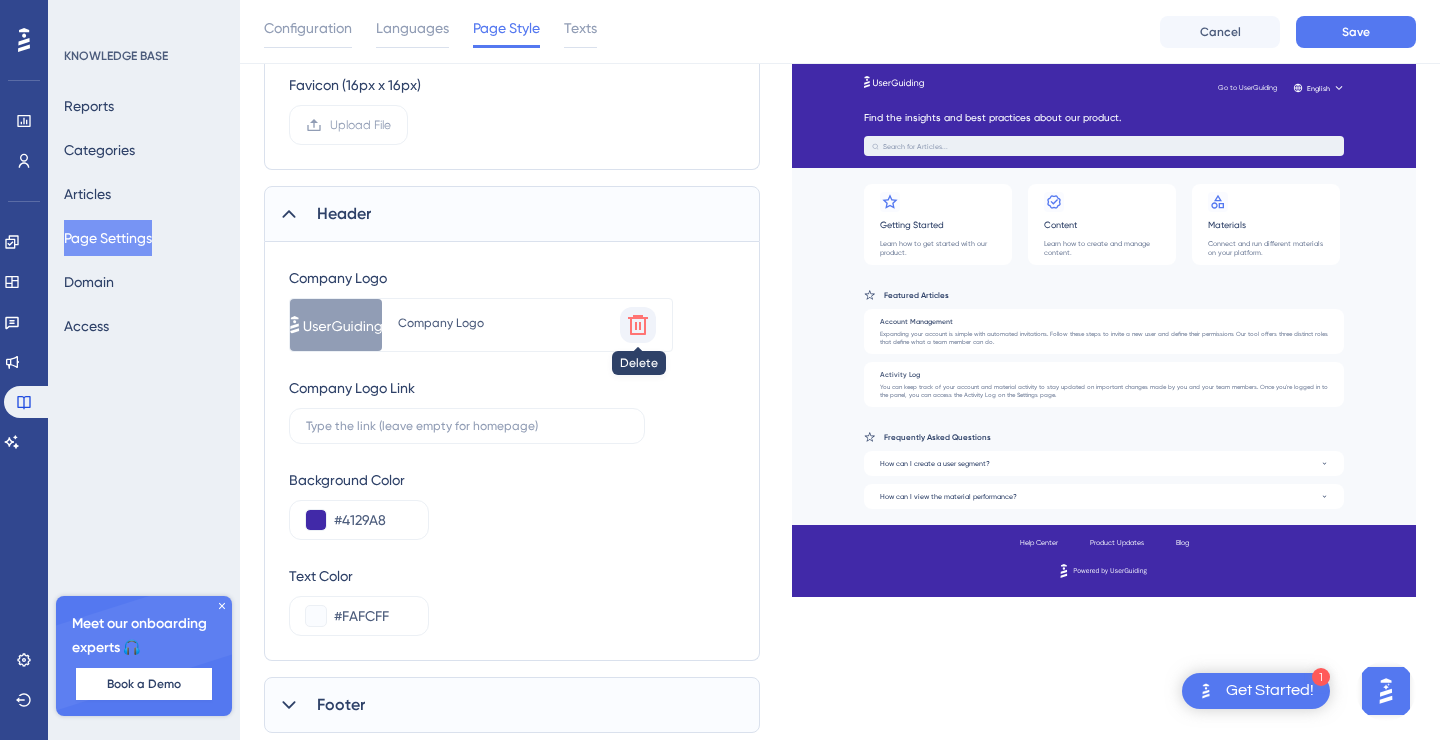 click 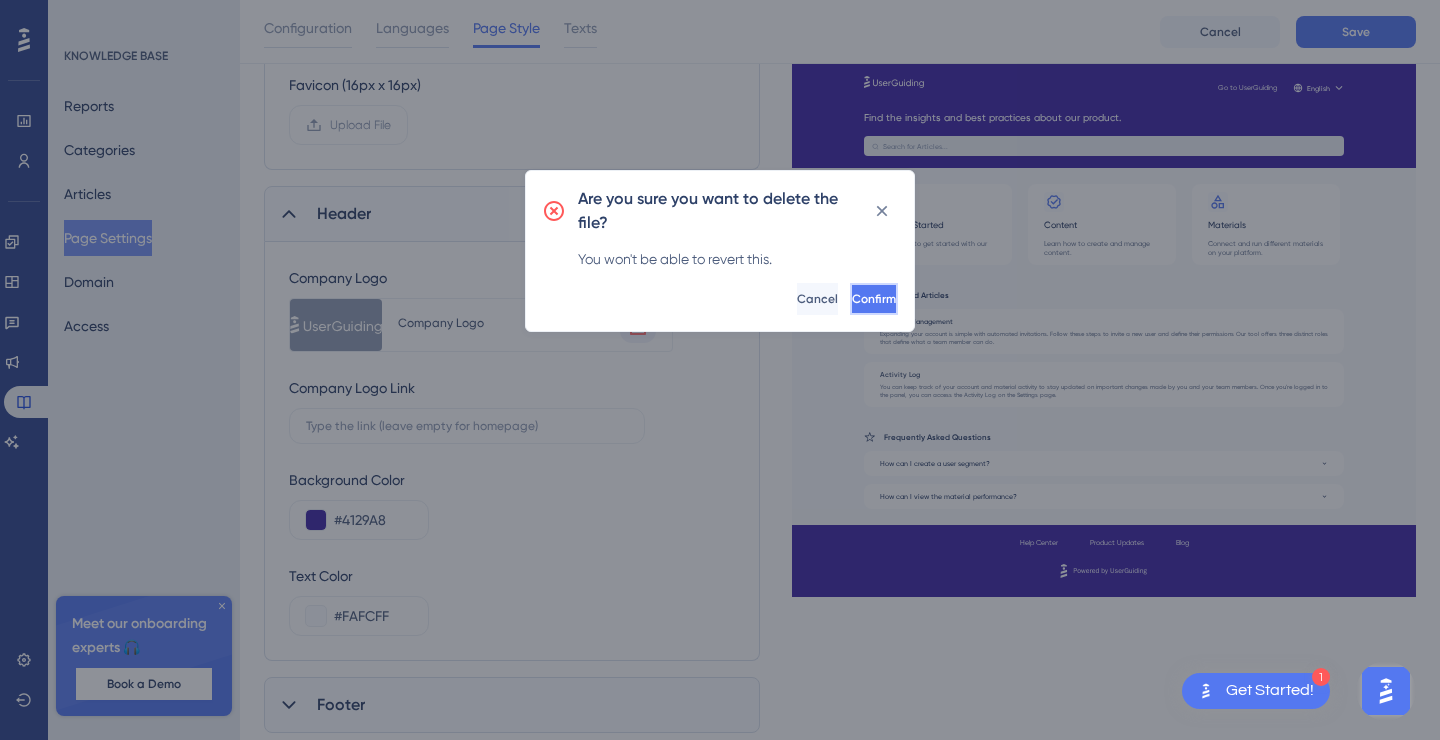 click on "Confirm" at bounding box center [874, 299] 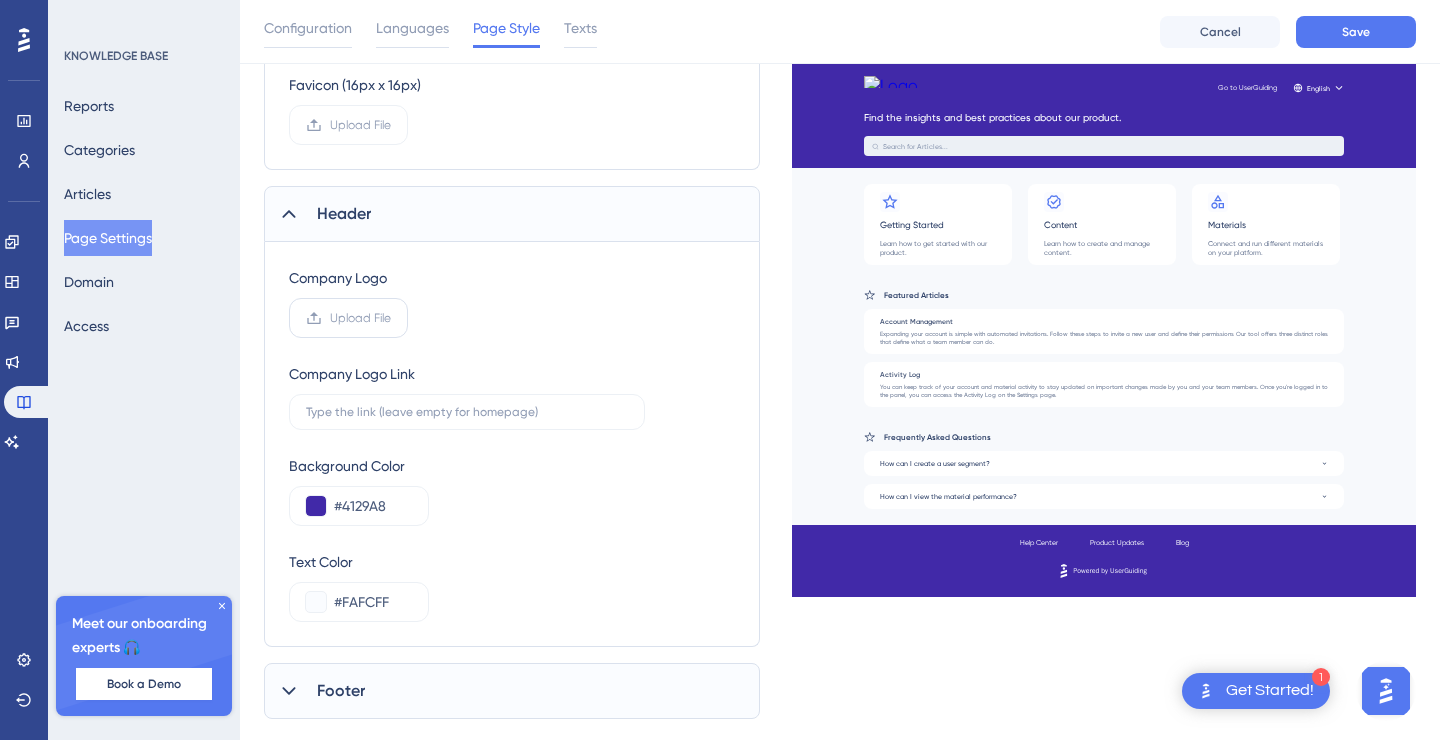 click on "Upload File" at bounding box center [360, 318] 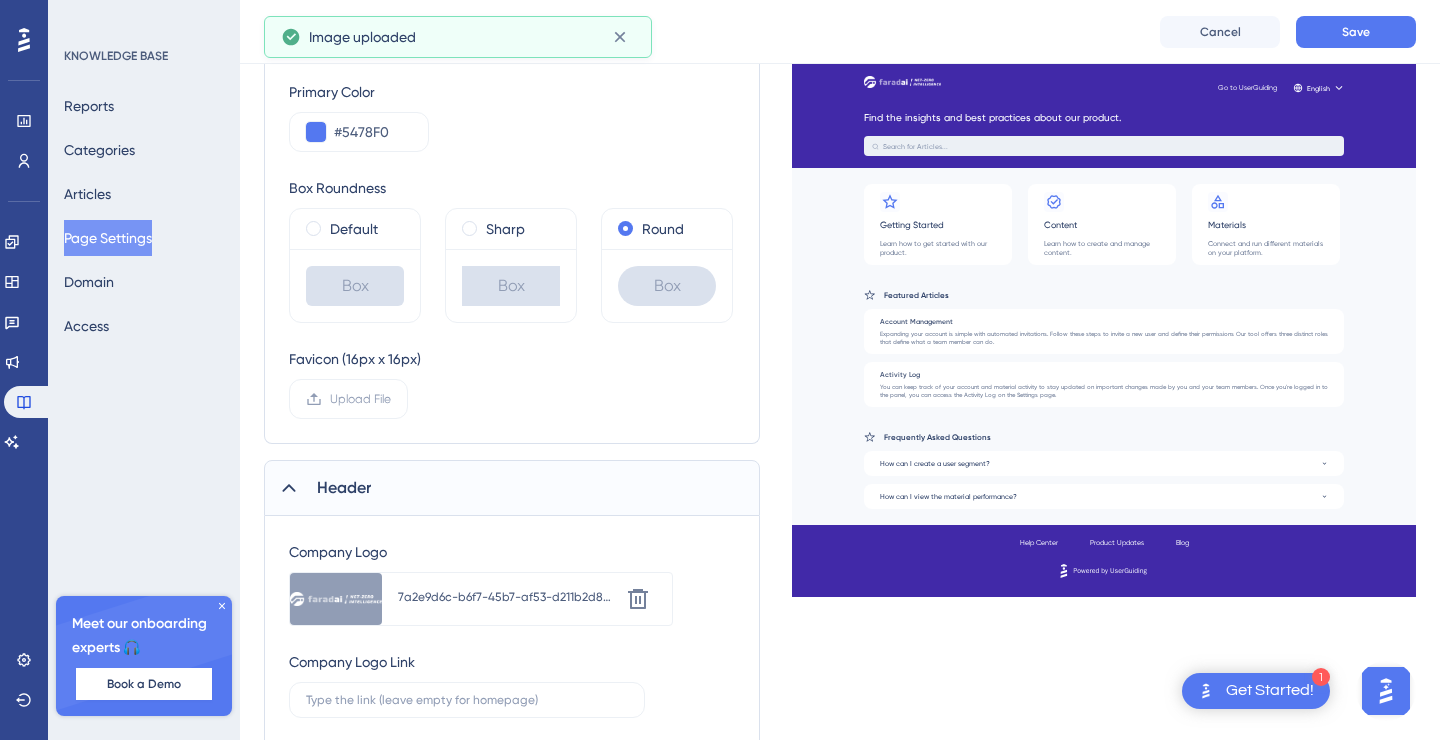 scroll, scrollTop: 406, scrollLeft: 0, axis: vertical 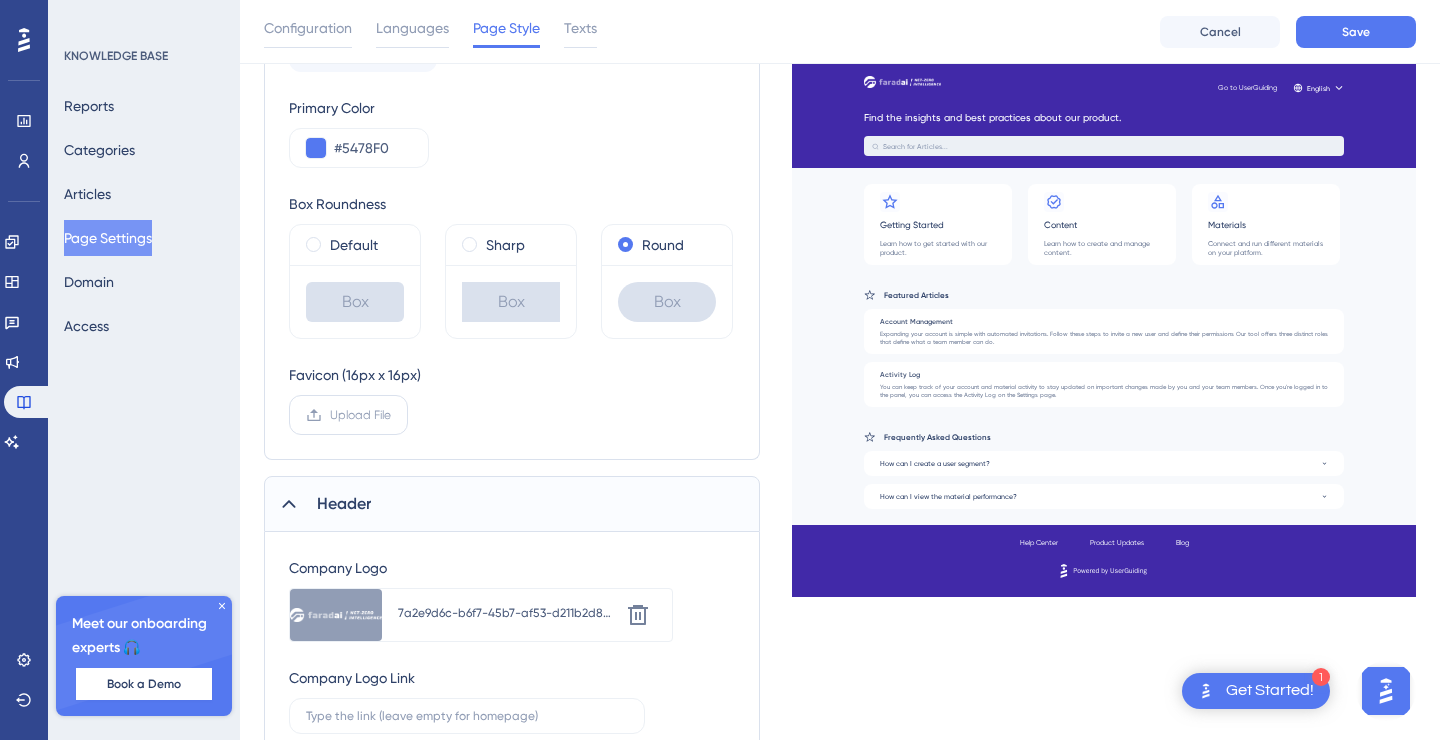 click on "Upload File" at bounding box center (360, 415) 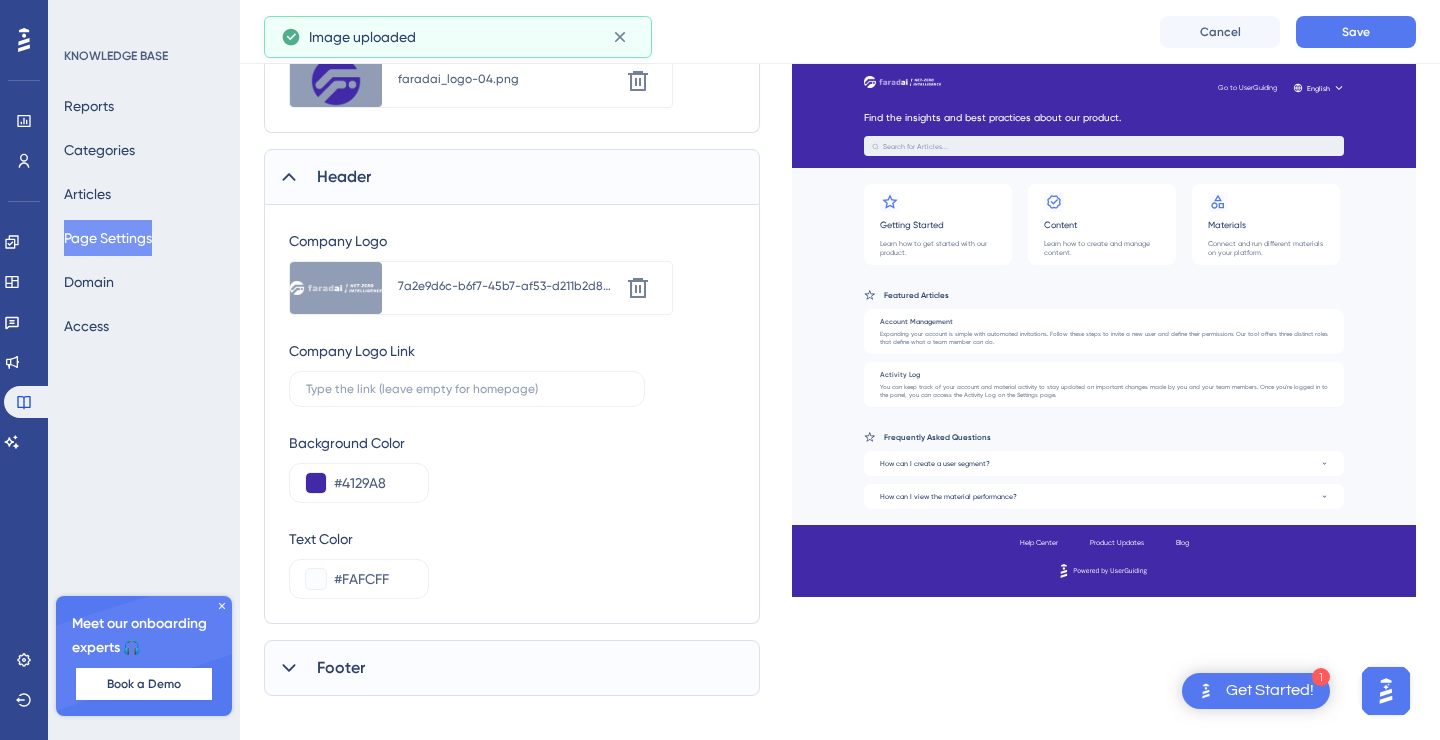 scroll, scrollTop: 767, scrollLeft: 0, axis: vertical 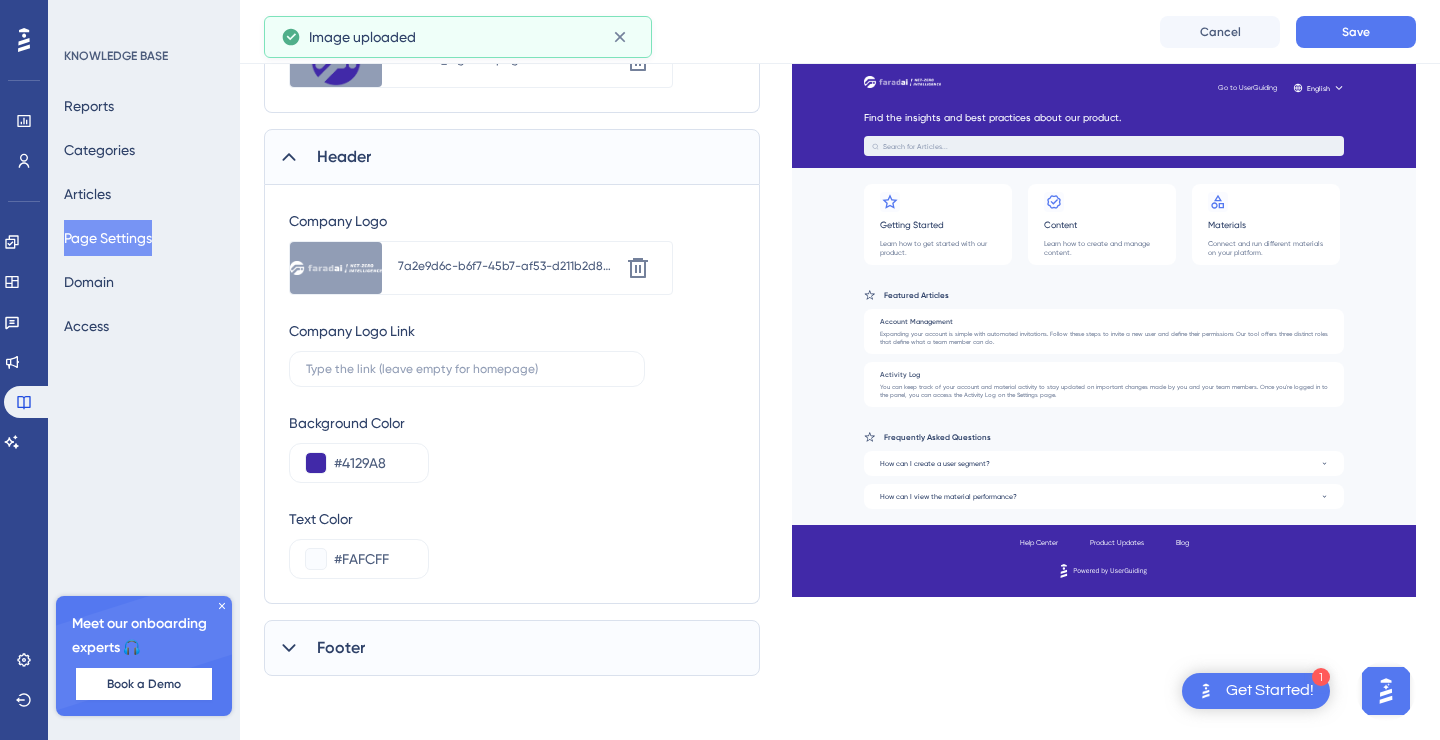 click on "Footer" at bounding box center (512, 648) 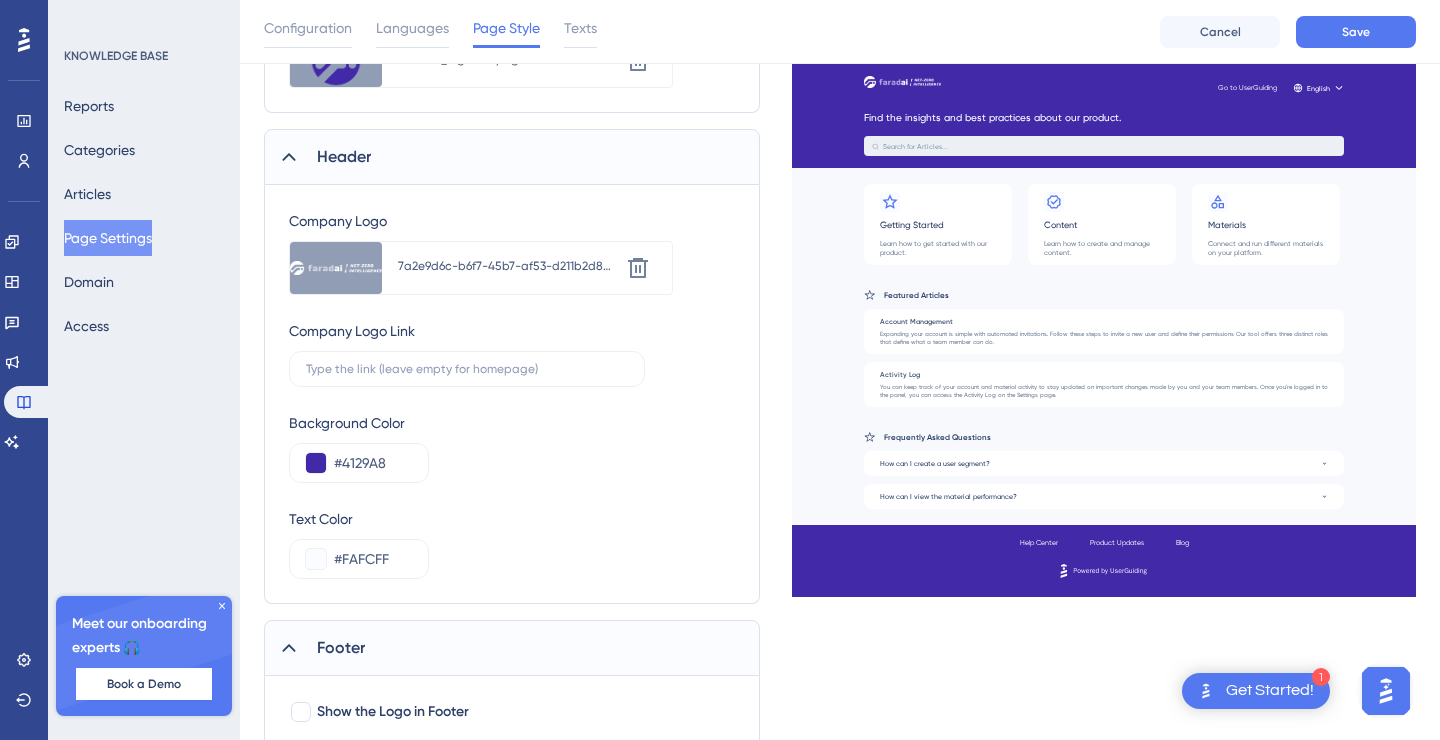 scroll, scrollTop: 840, scrollLeft: 0, axis: vertical 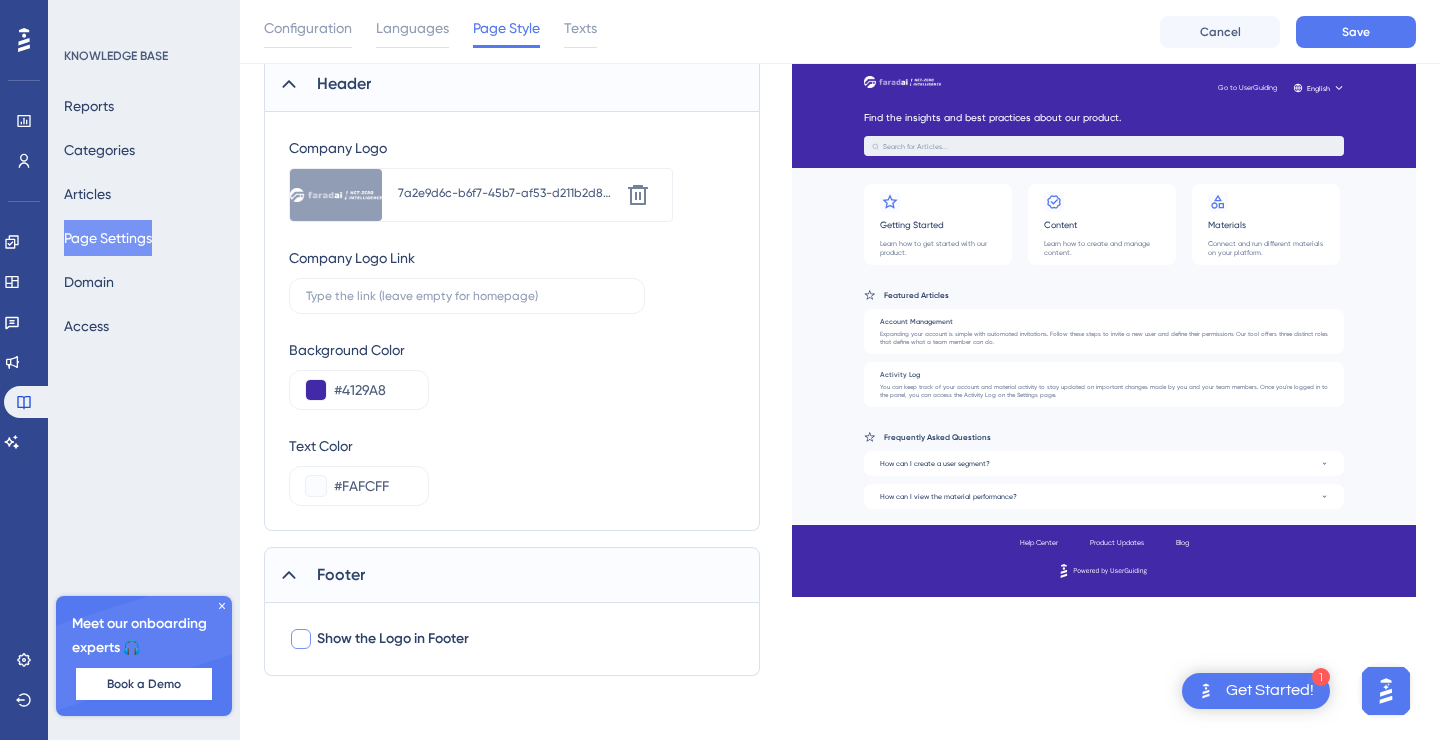 click on "Show the Logo in Footer" at bounding box center [393, 639] 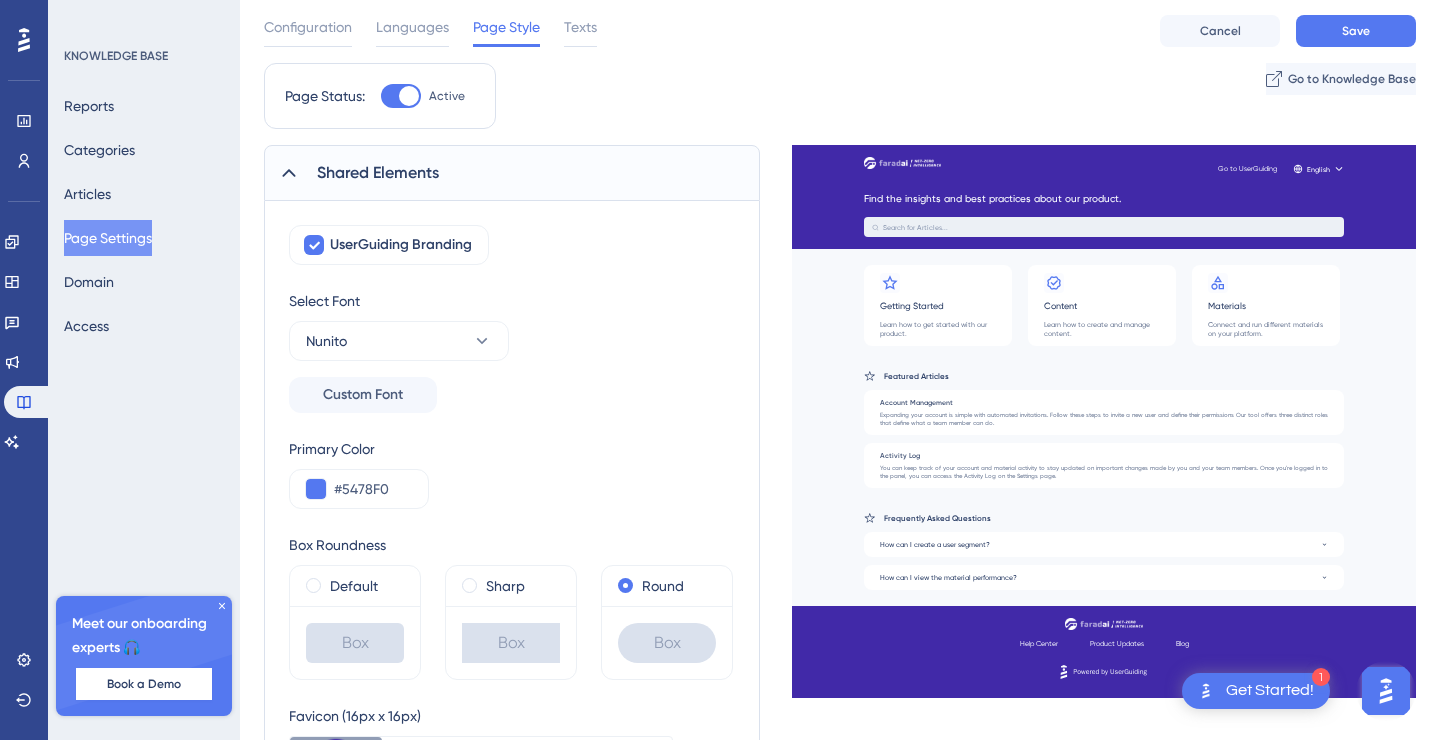 scroll, scrollTop: 0, scrollLeft: 0, axis: both 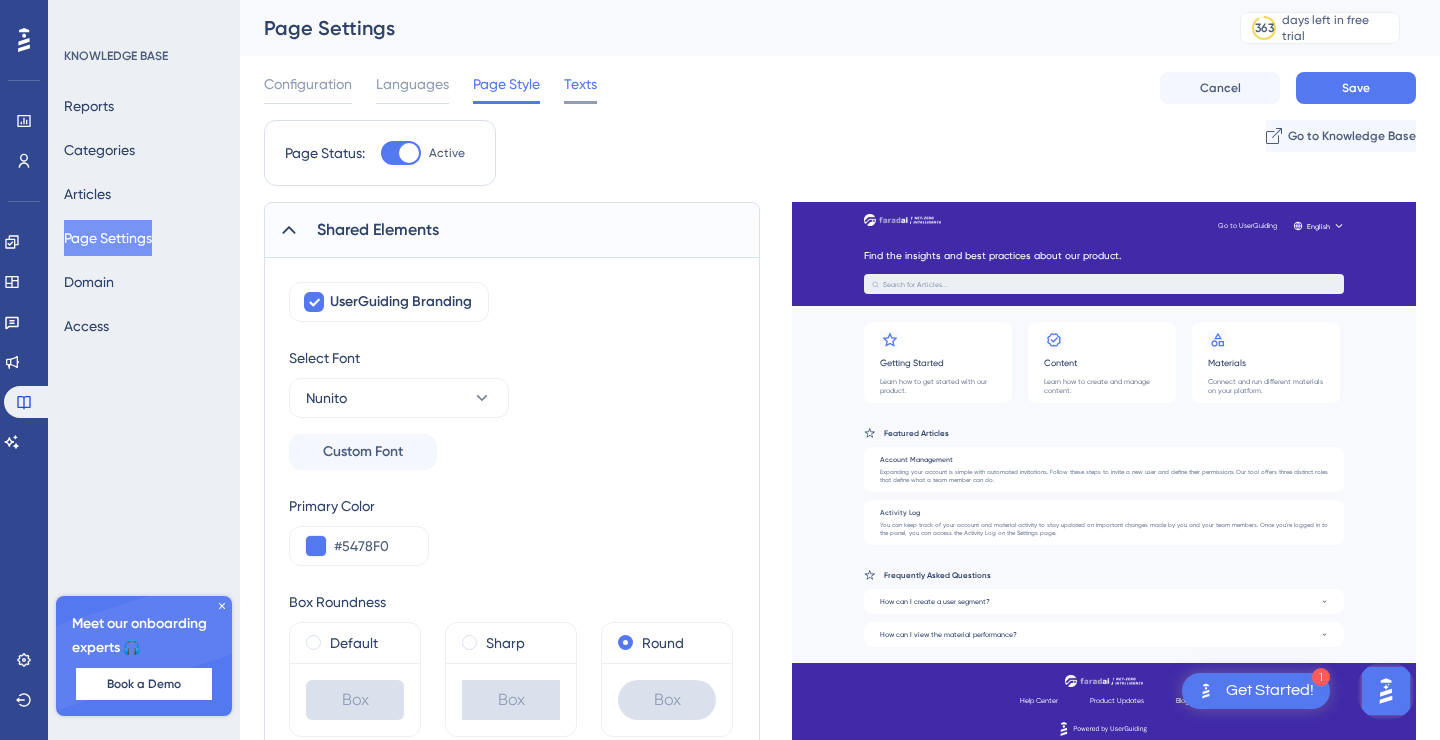 click on "Texts" at bounding box center [580, 84] 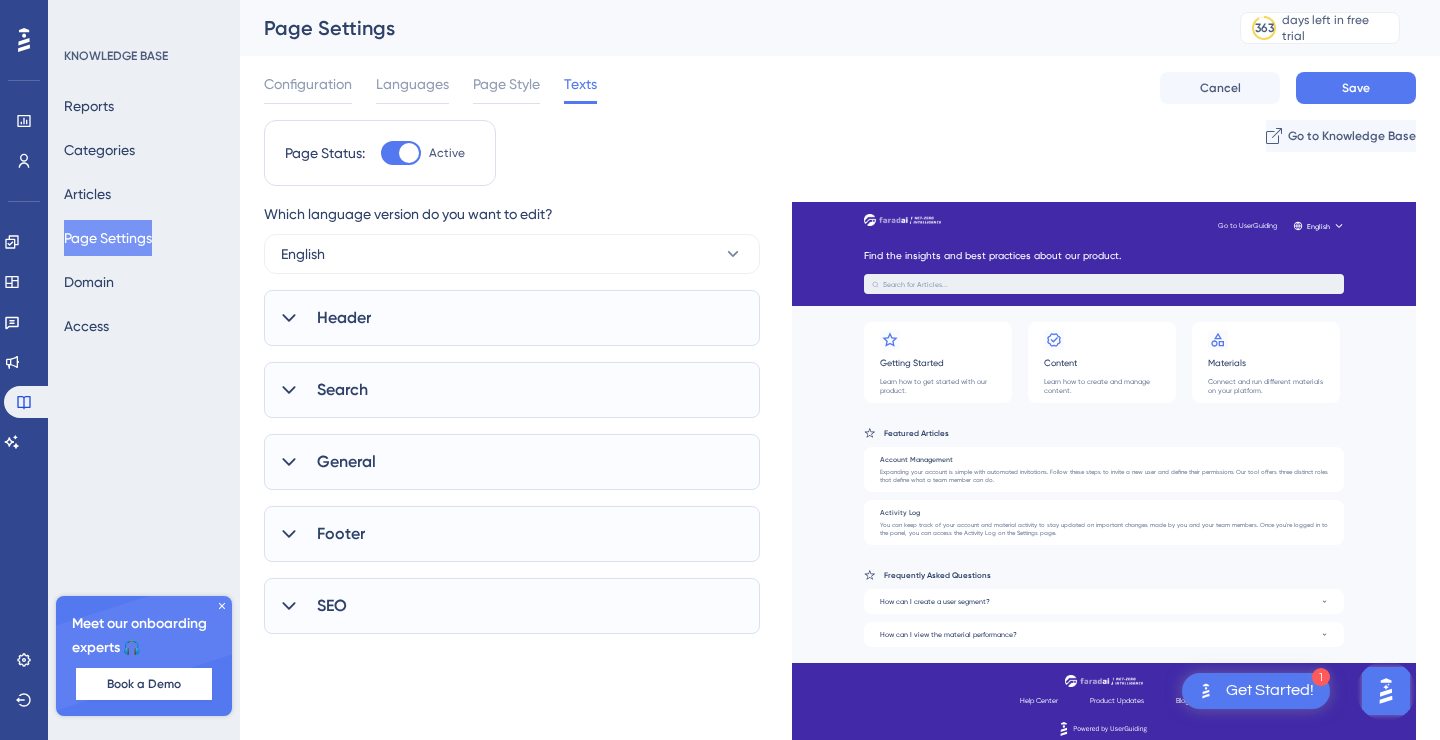 scroll, scrollTop: 15, scrollLeft: 0, axis: vertical 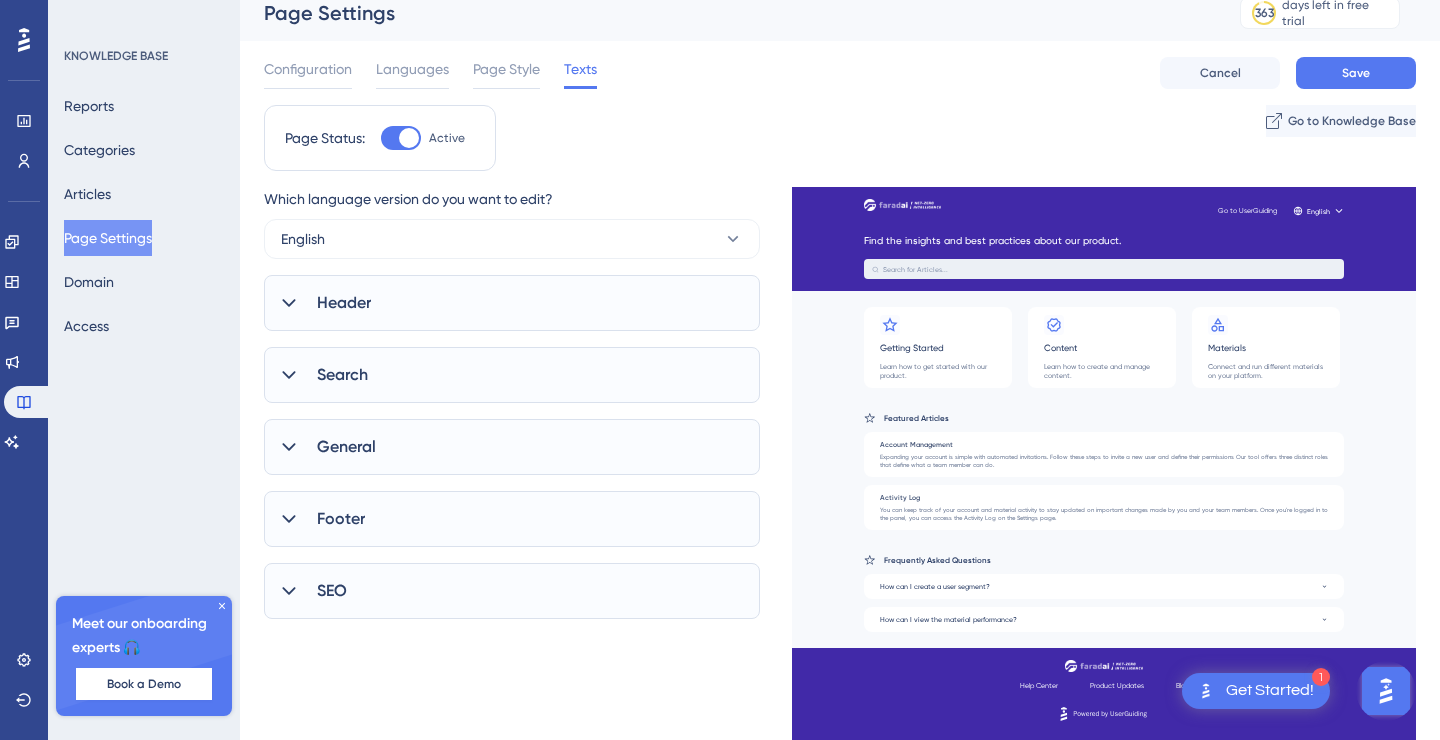 click on "Header" at bounding box center (512, 303) 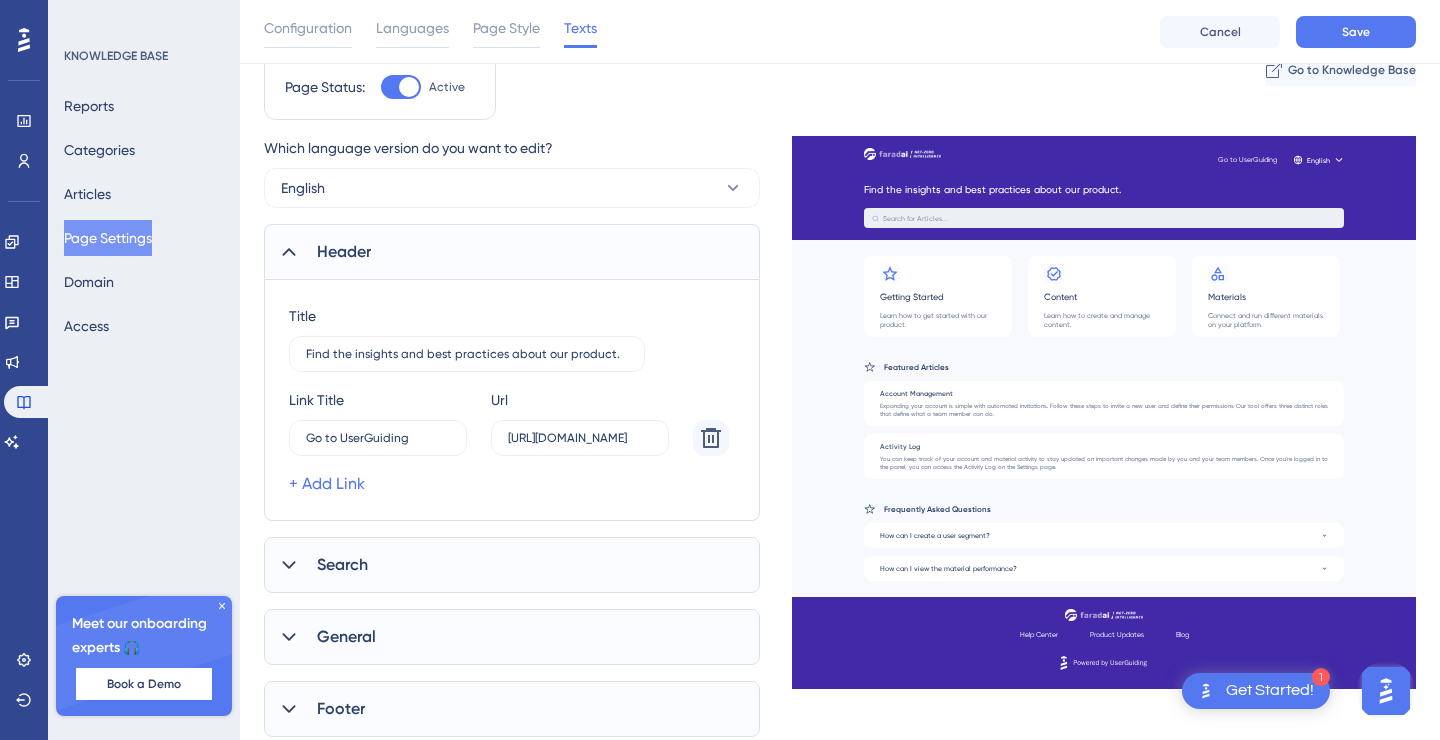 scroll, scrollTop: 77, scrollLeft: 0, axis: vertical 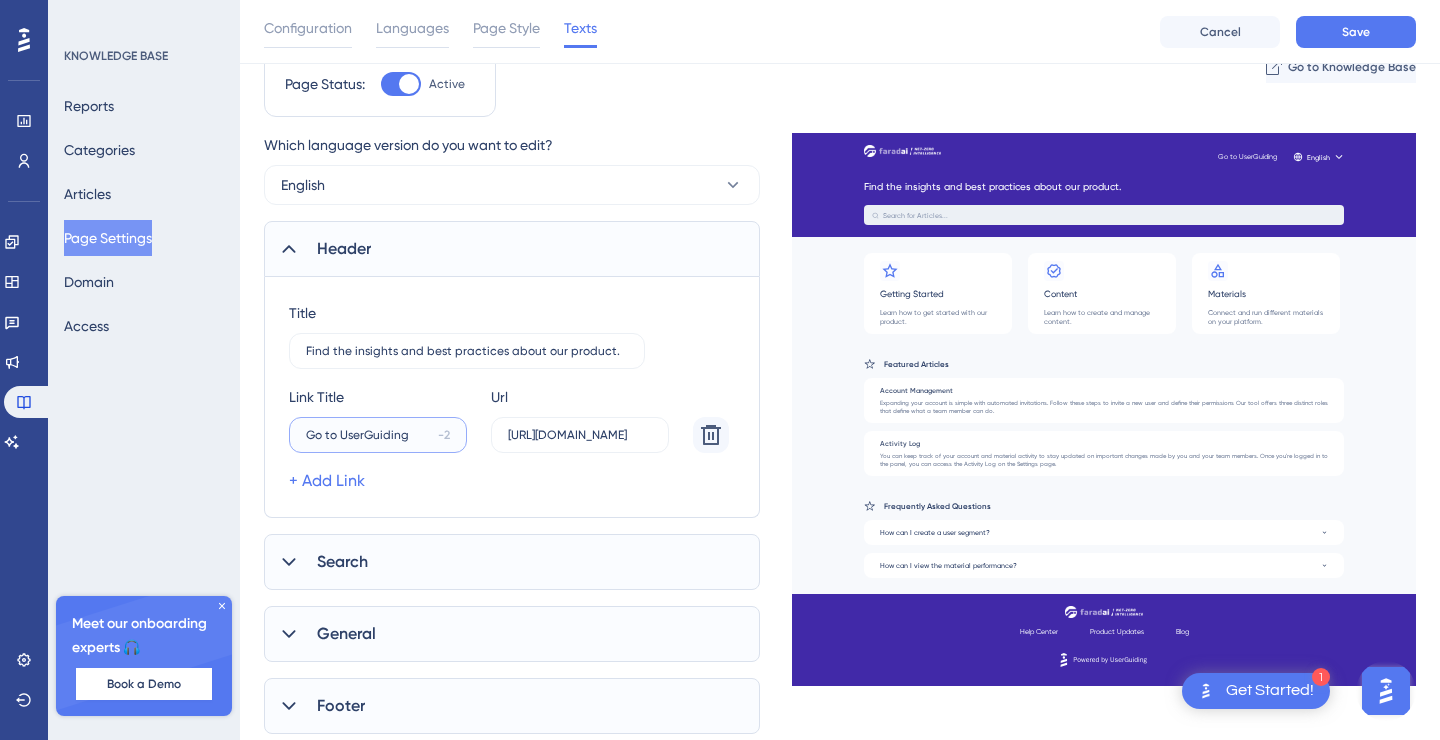 drag, startPoint x: 417, startPoint y: 436, endPoint x: 340, endPoint y: 435, distance: 77.00649 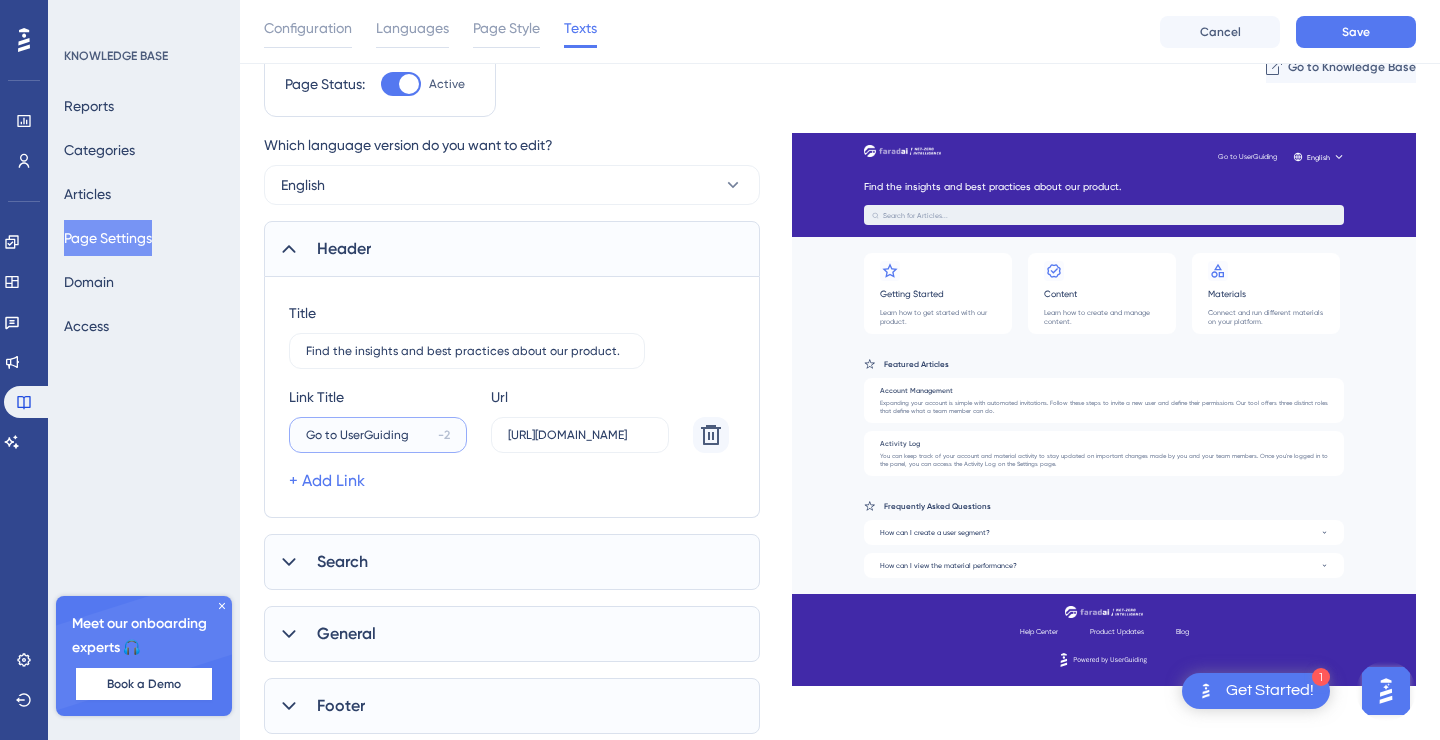 click on "Go to UserGuiding" at bounding box center (368, 435) 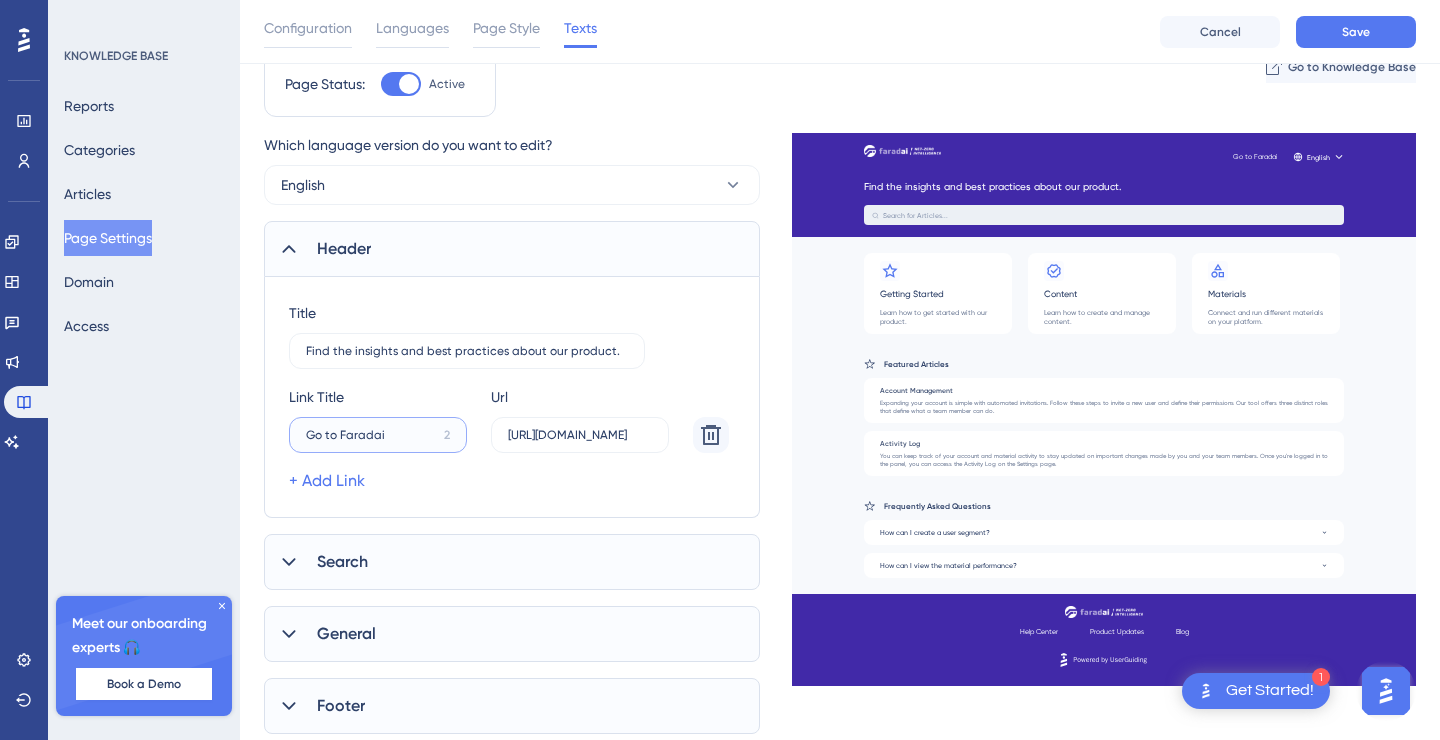 type on "Go to Faradai" 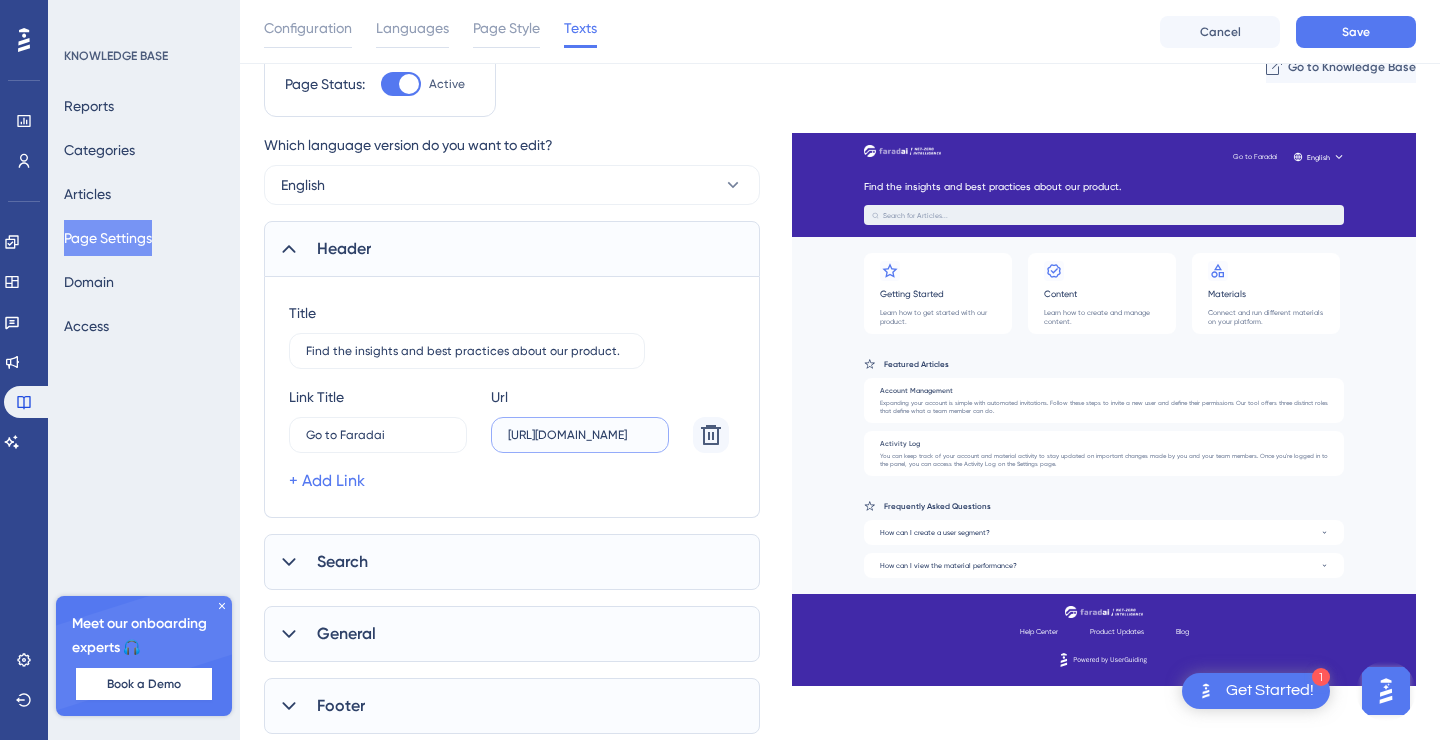 click on "[URL][DOMAIN_NAME]" at bounding box center (580, 435) 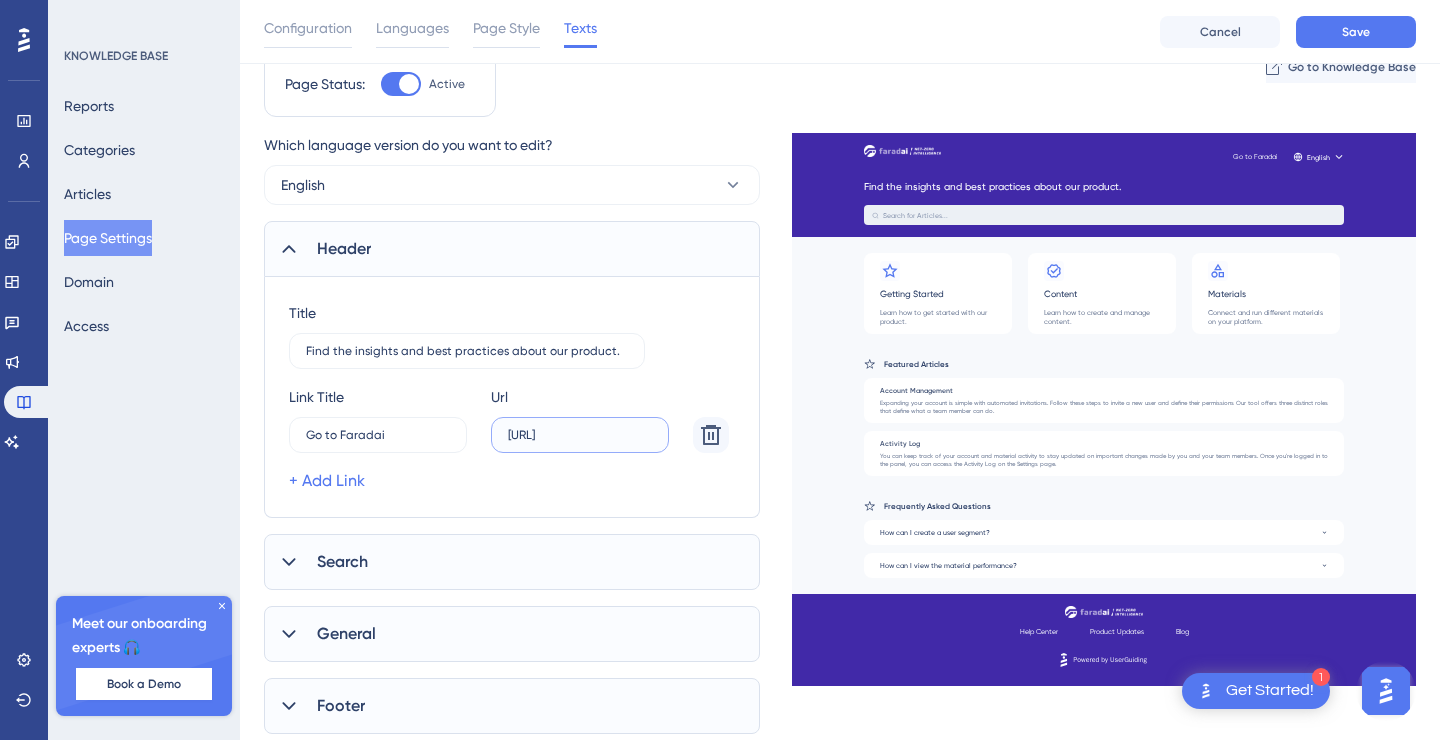 type on "[URL]" 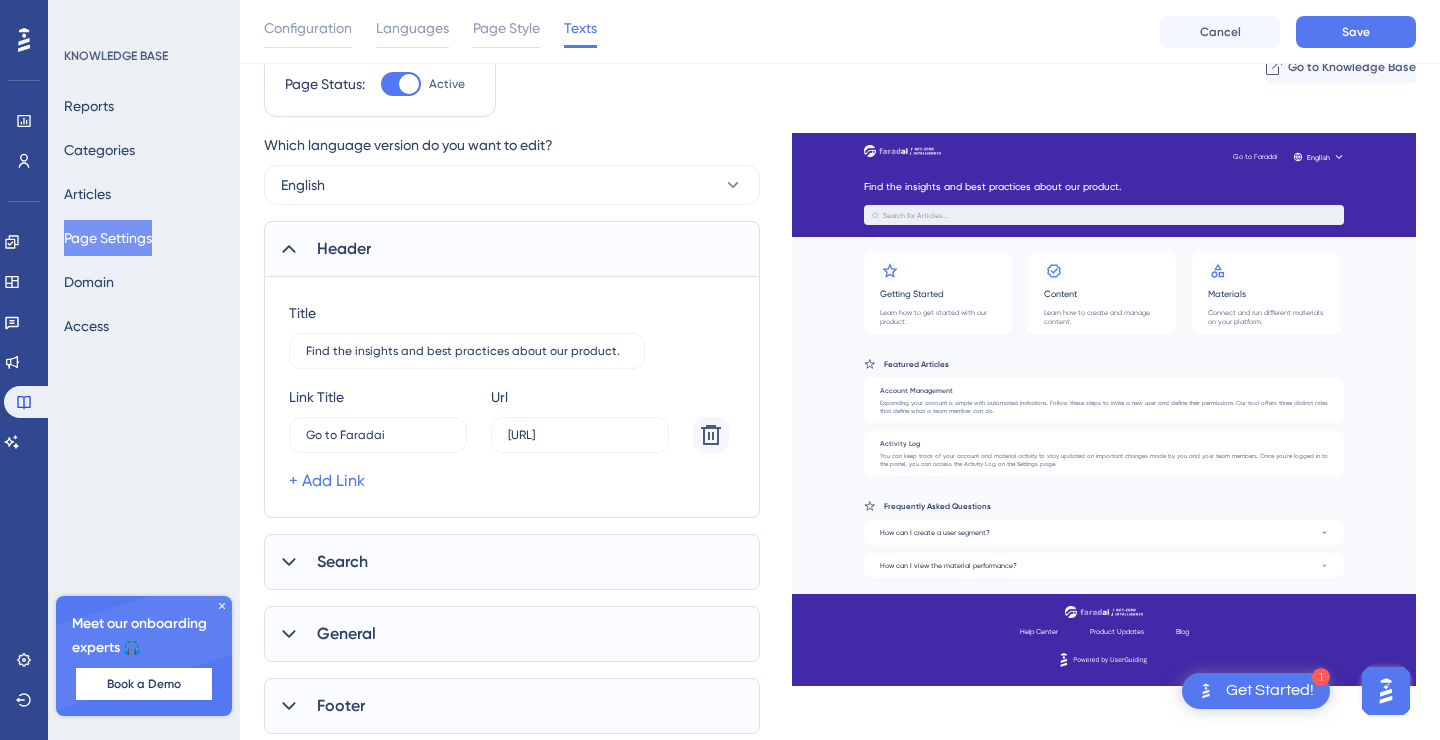 click on "+ Add Link" at bounding box center [509, 481] 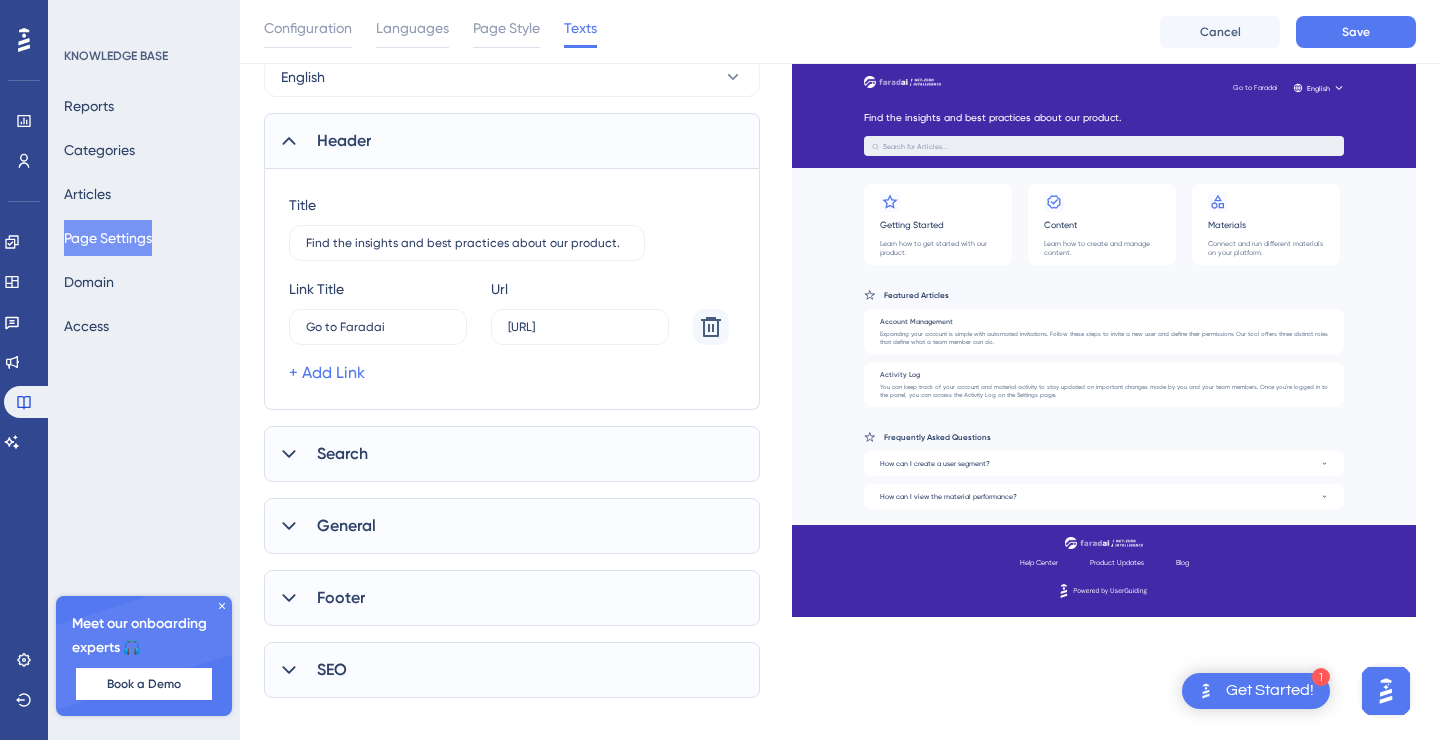 click on "Search" at bounding box center [512, 454] 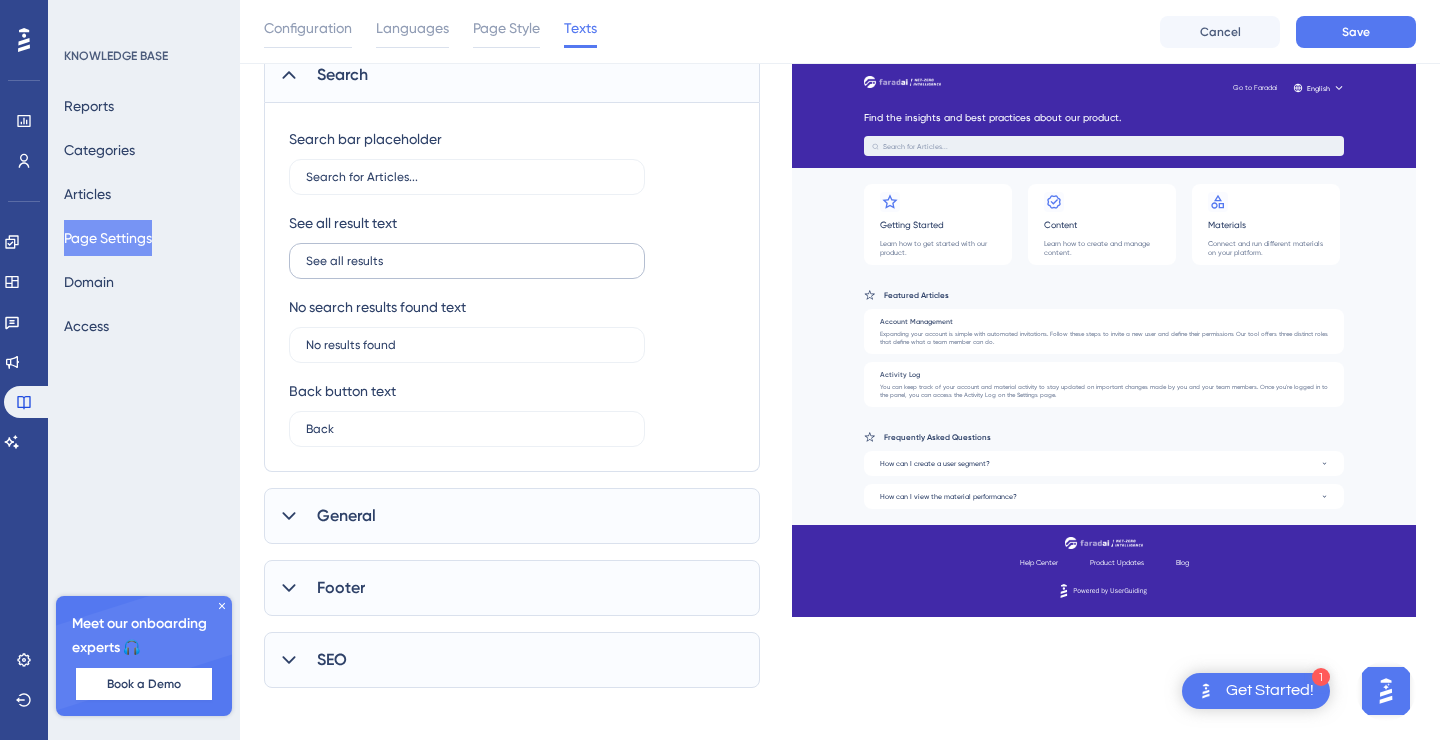 scroll, scrollTop: 576, scrollLeft: 0, axis: vertical 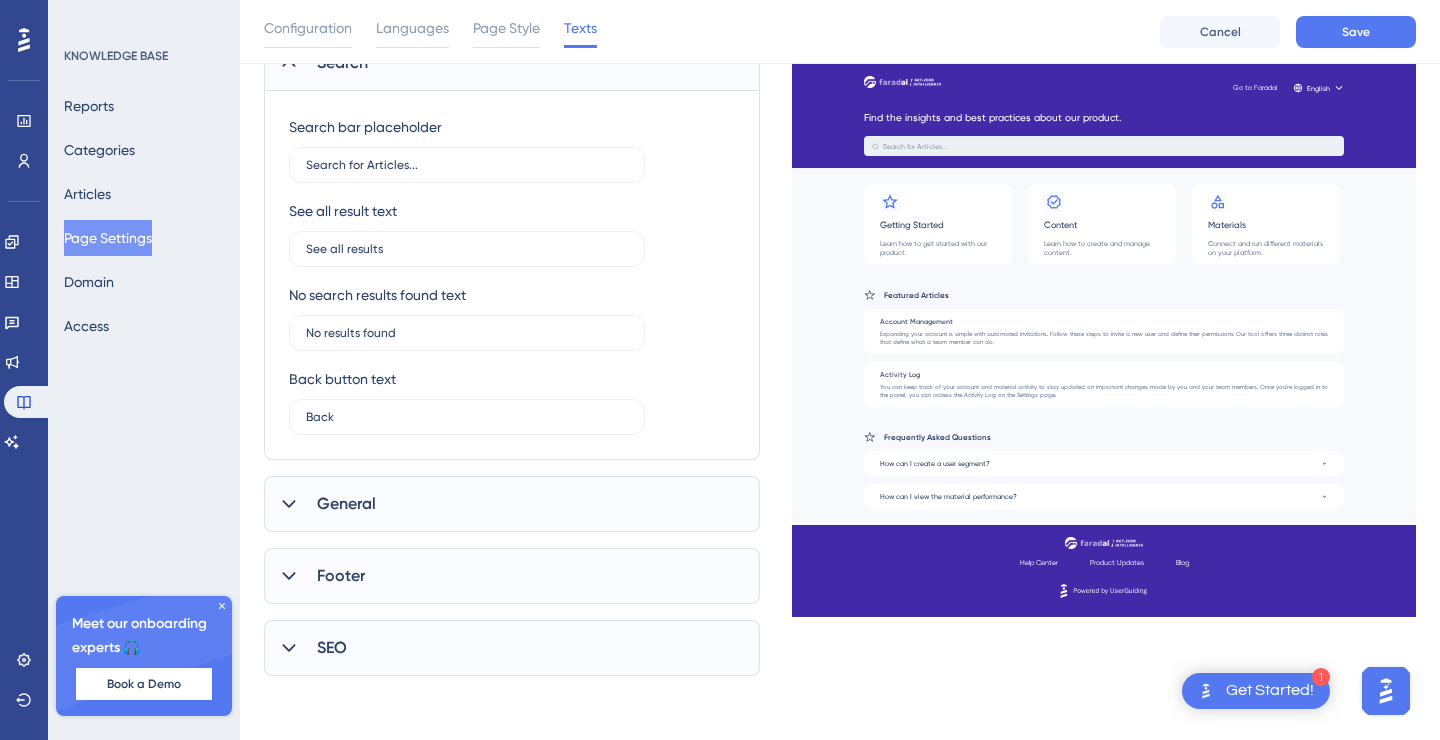click on "General" at bounding box center [512, 504] 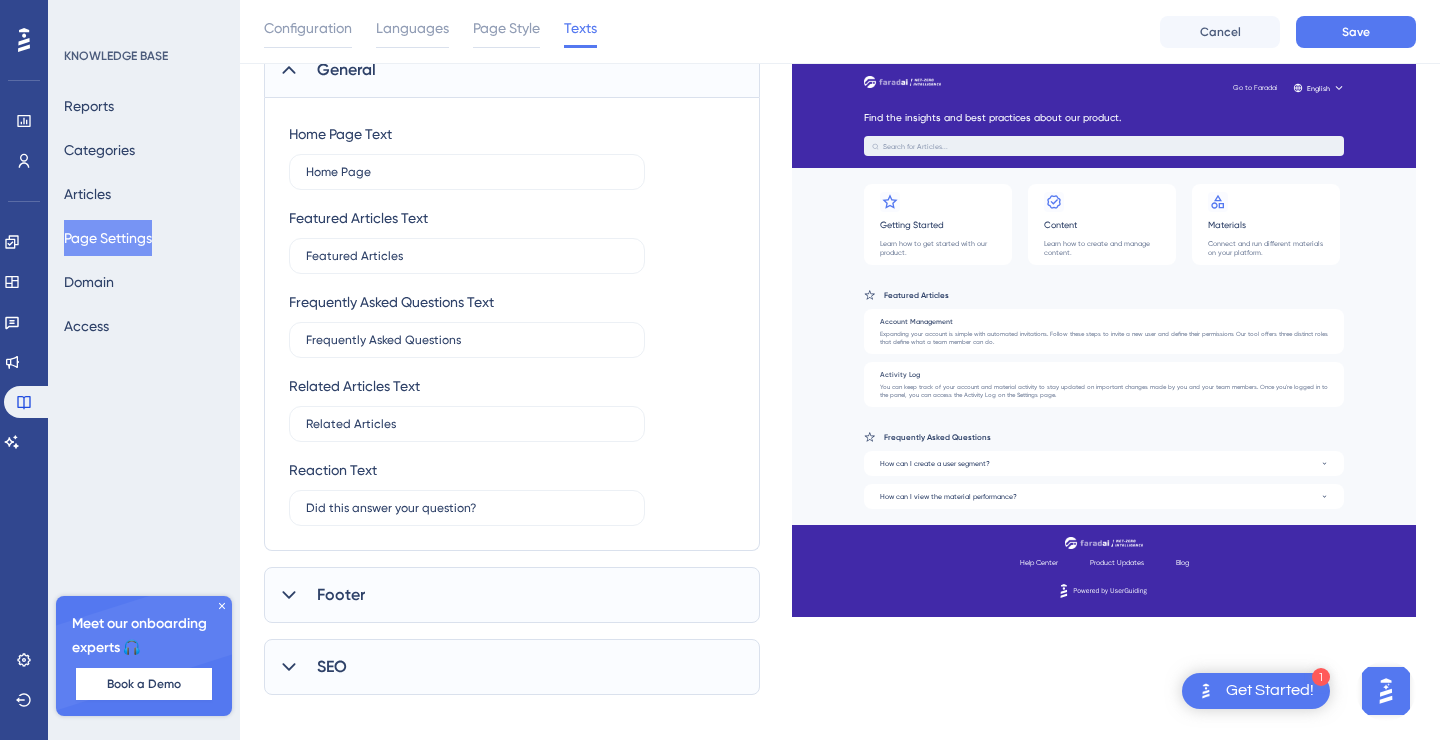 scroll, scrollTop: 1029, scrollLeft: 0, axis: vertical 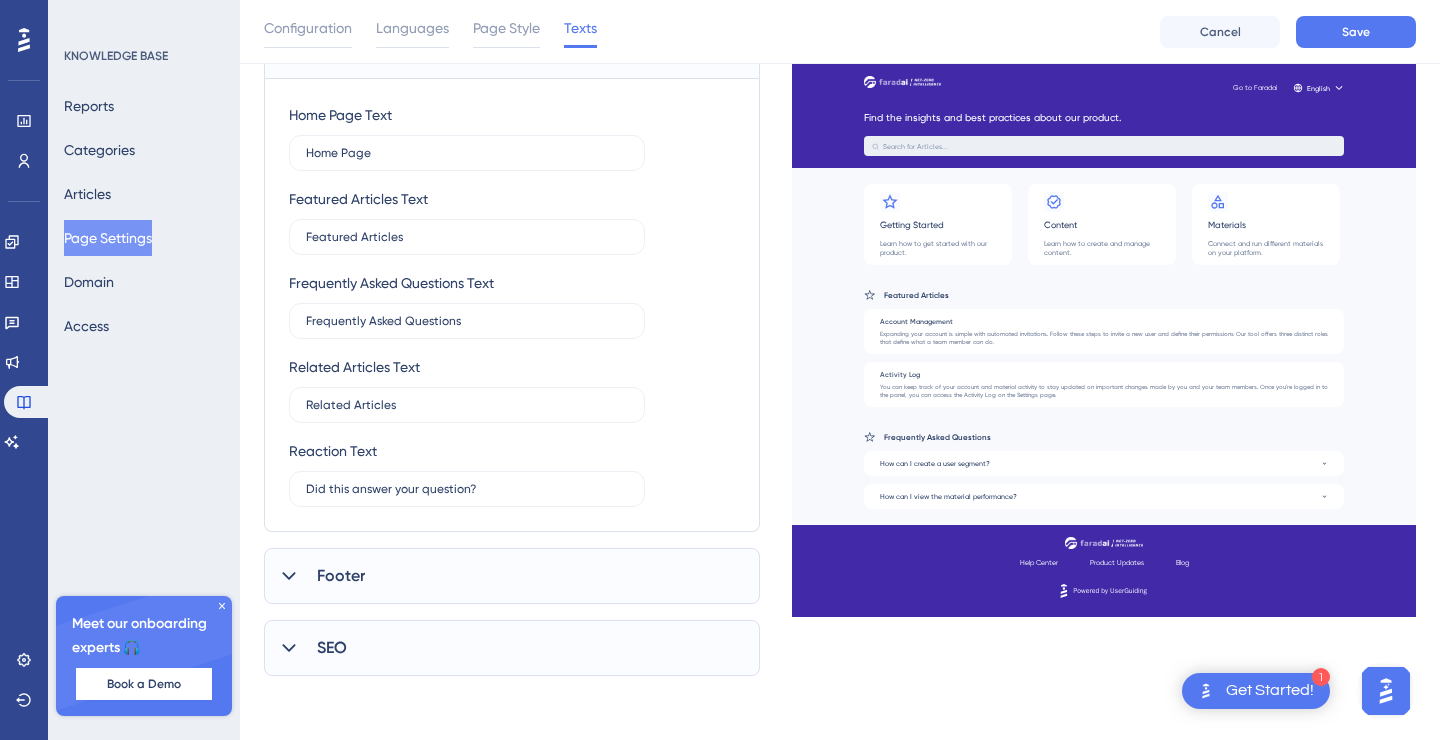 click on "Footer" at bounding box center [512, 576] 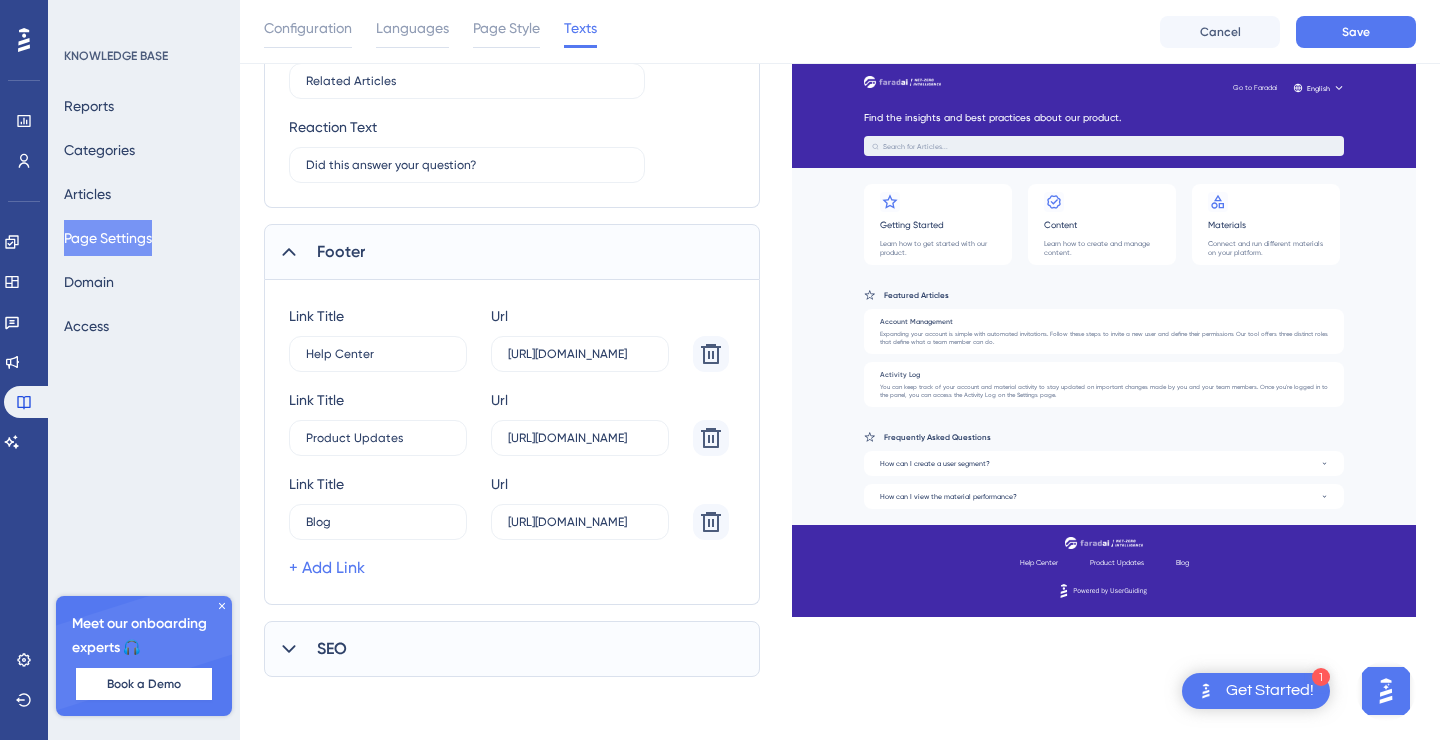 scroll, scrollTop: 1354, scrollLeft: 0, axis: vertical 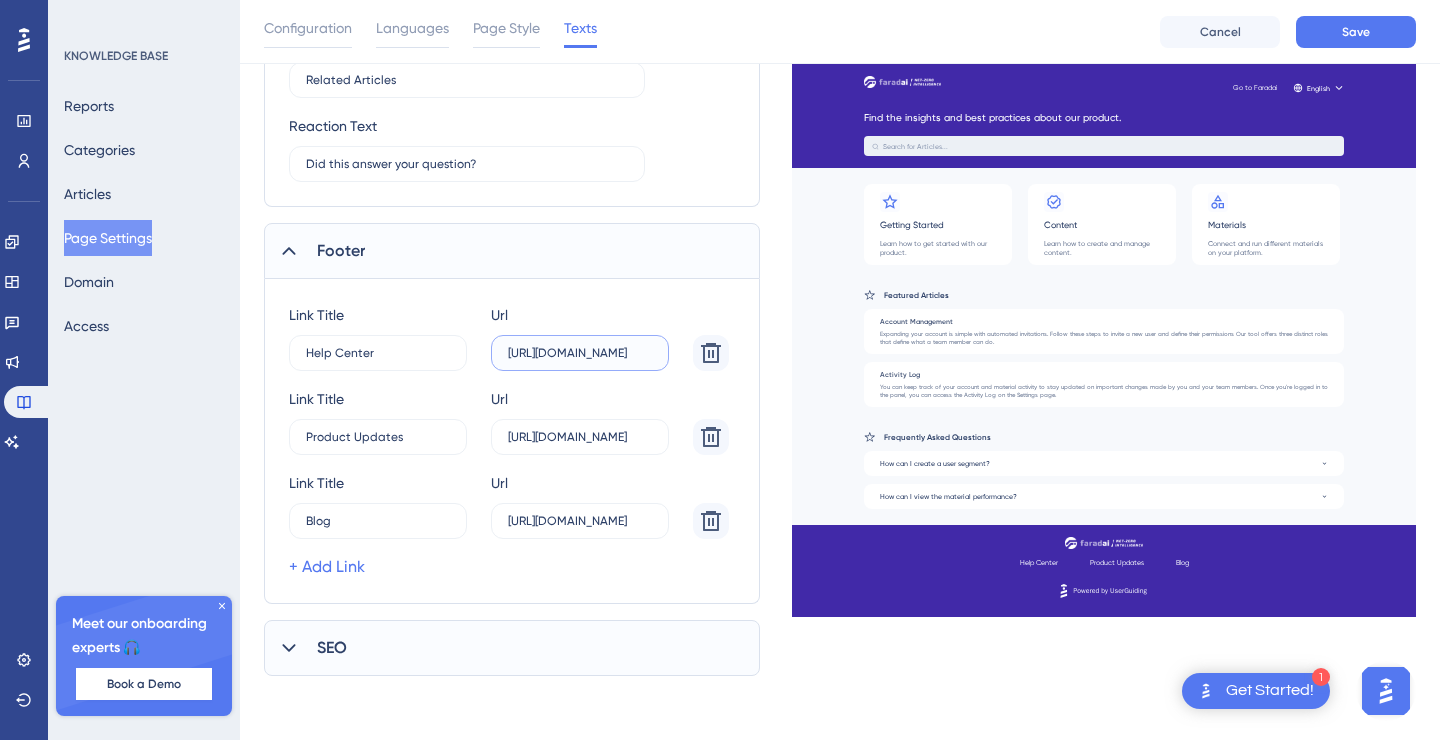 click on "[URL][DOMAIN_NAME]" at bounding box center [580, -842] 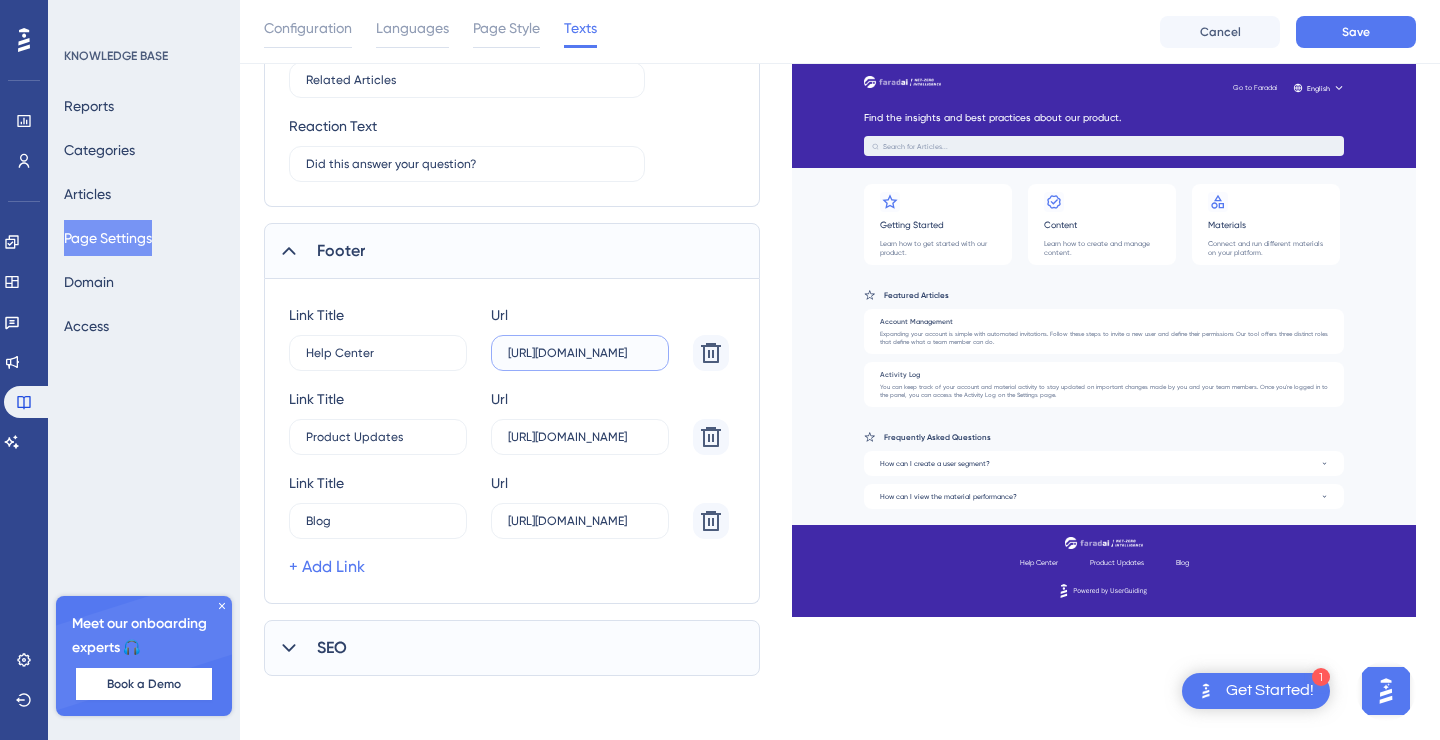 type on "[URL][DOMAIN_NAME]" 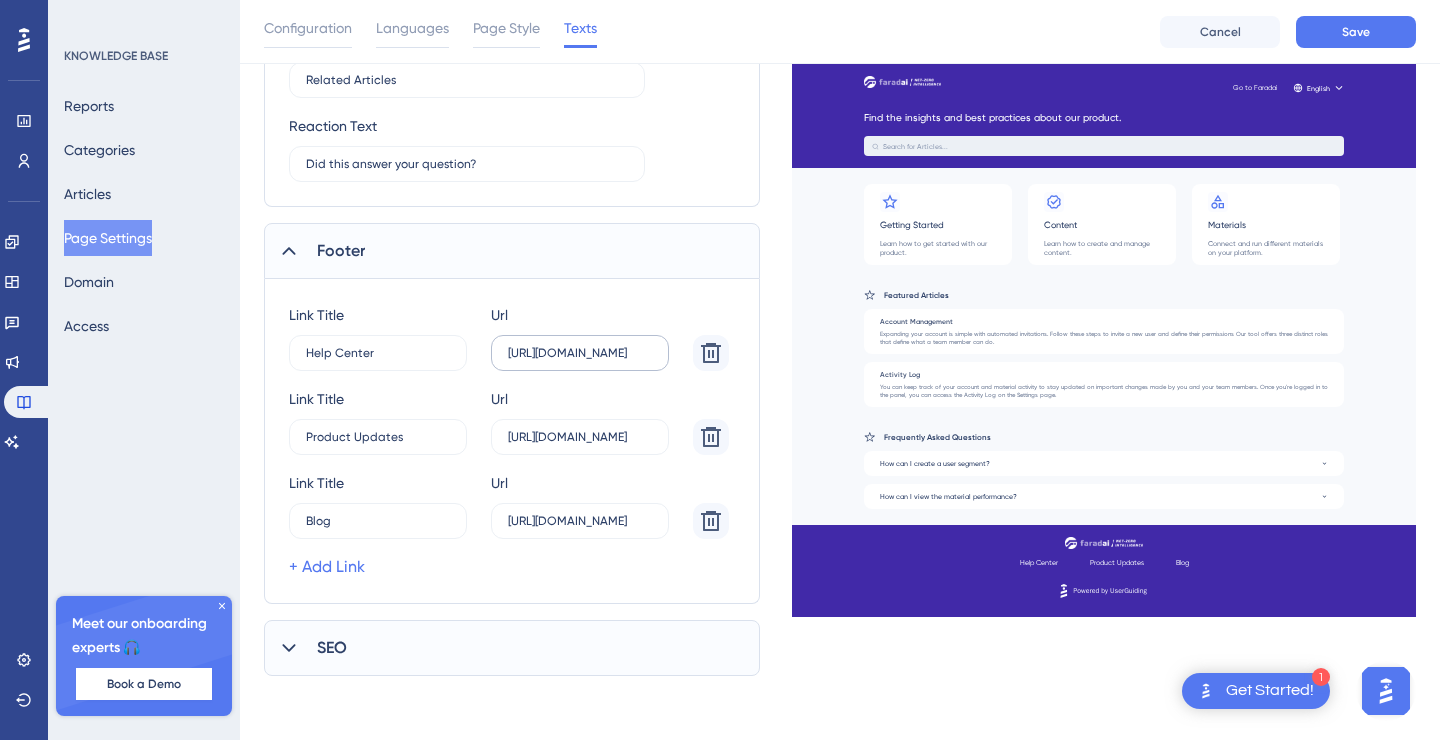 scroll, scrollTop: 0, scrollLeft: 0, axis: both 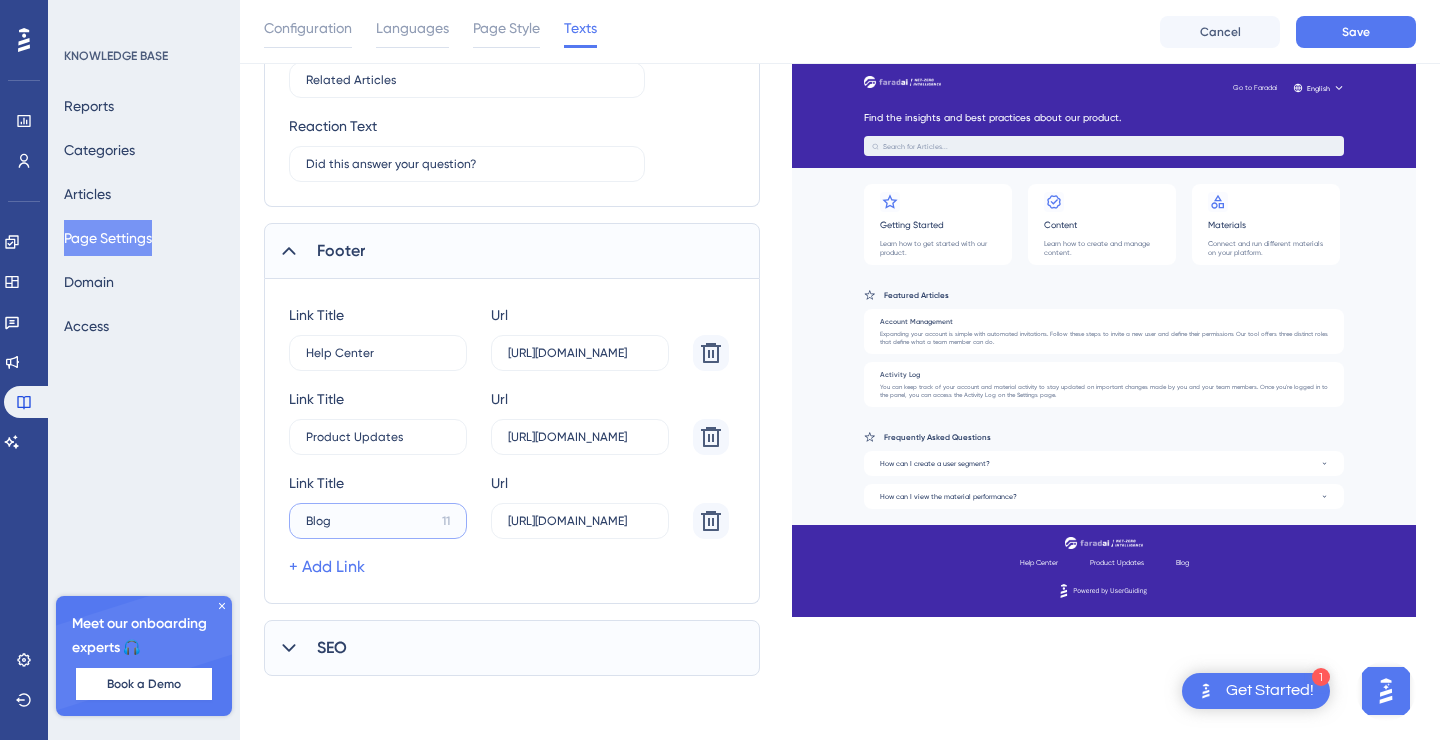 click on "Blog" at bounding box center [378, -842] 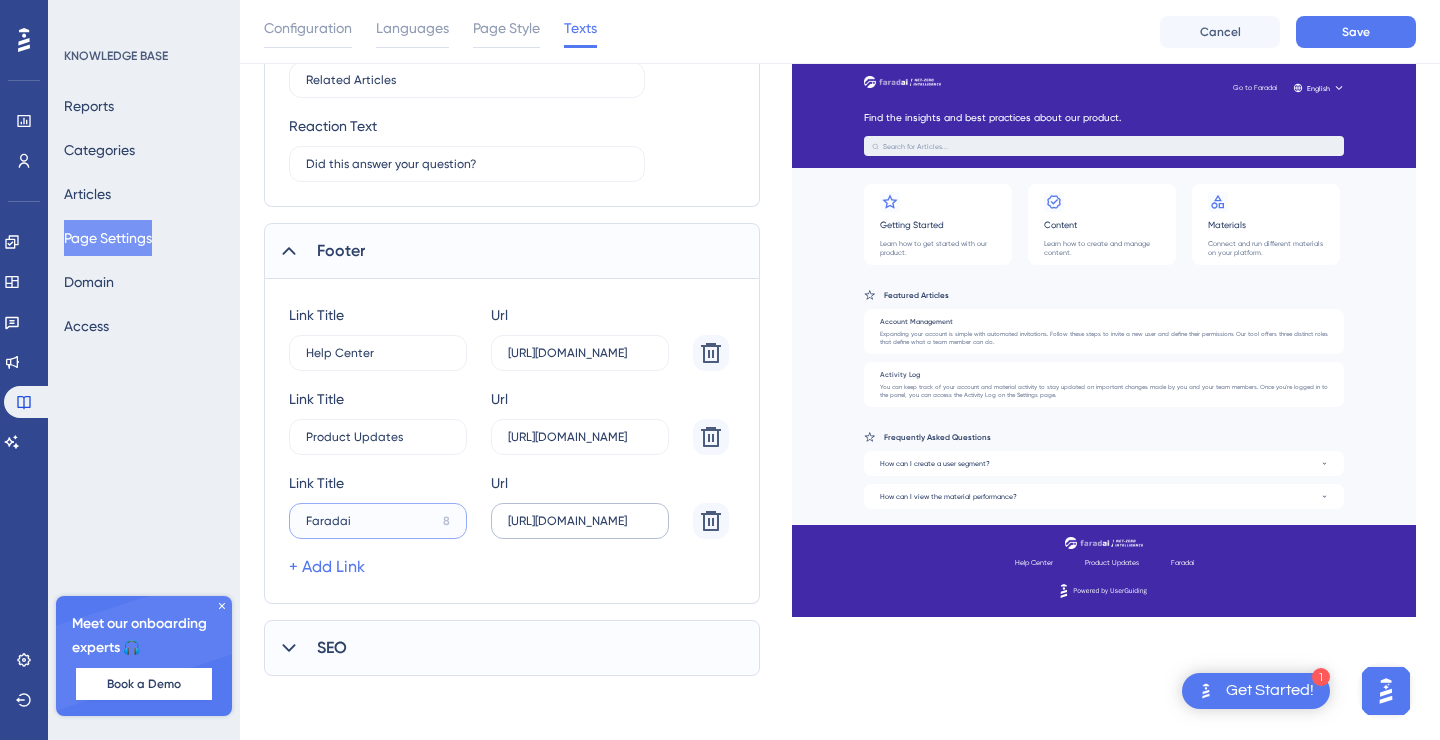 type on "Faradai" 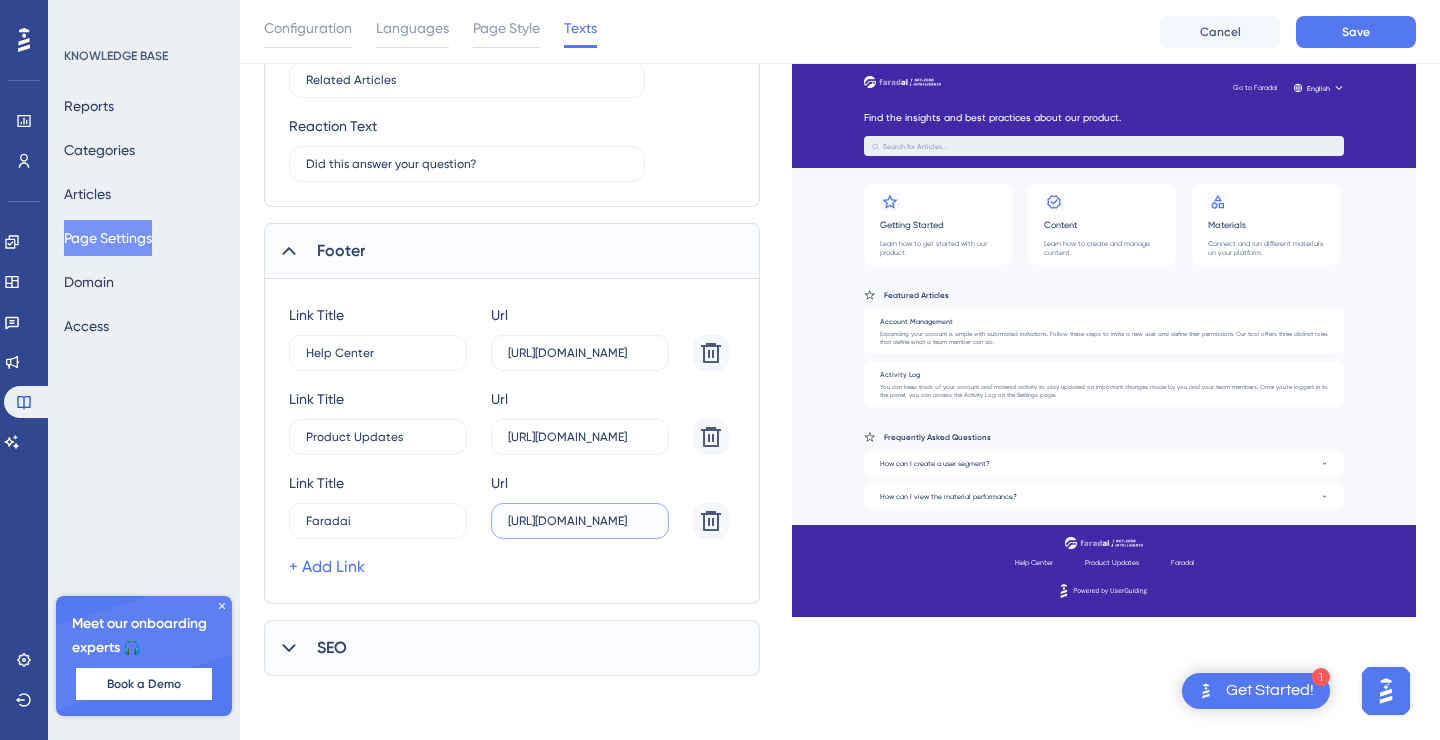 click on "[URL][DOMAIN_NAME]" at bounding box center (580, -842) 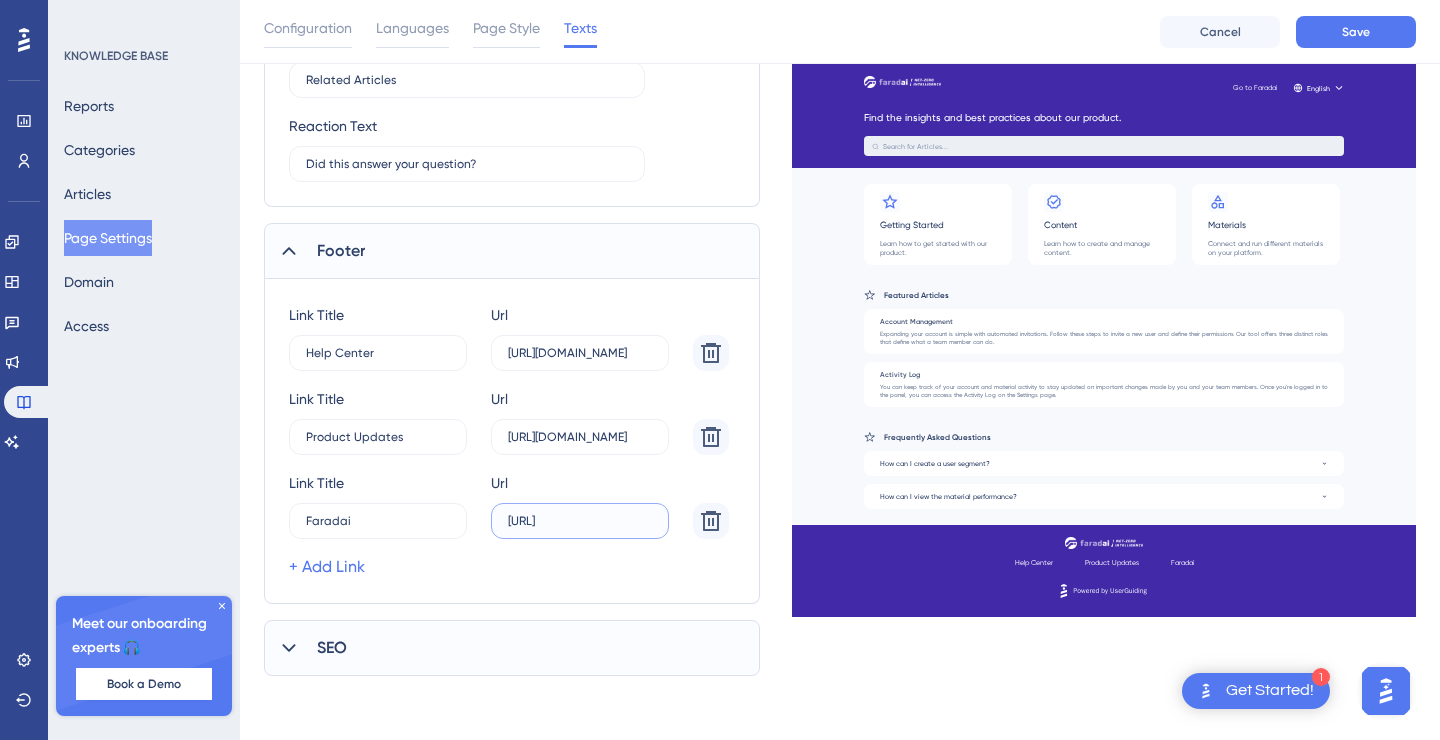scroll, scrollTop: 0, scrollLeft: 0, axis: both 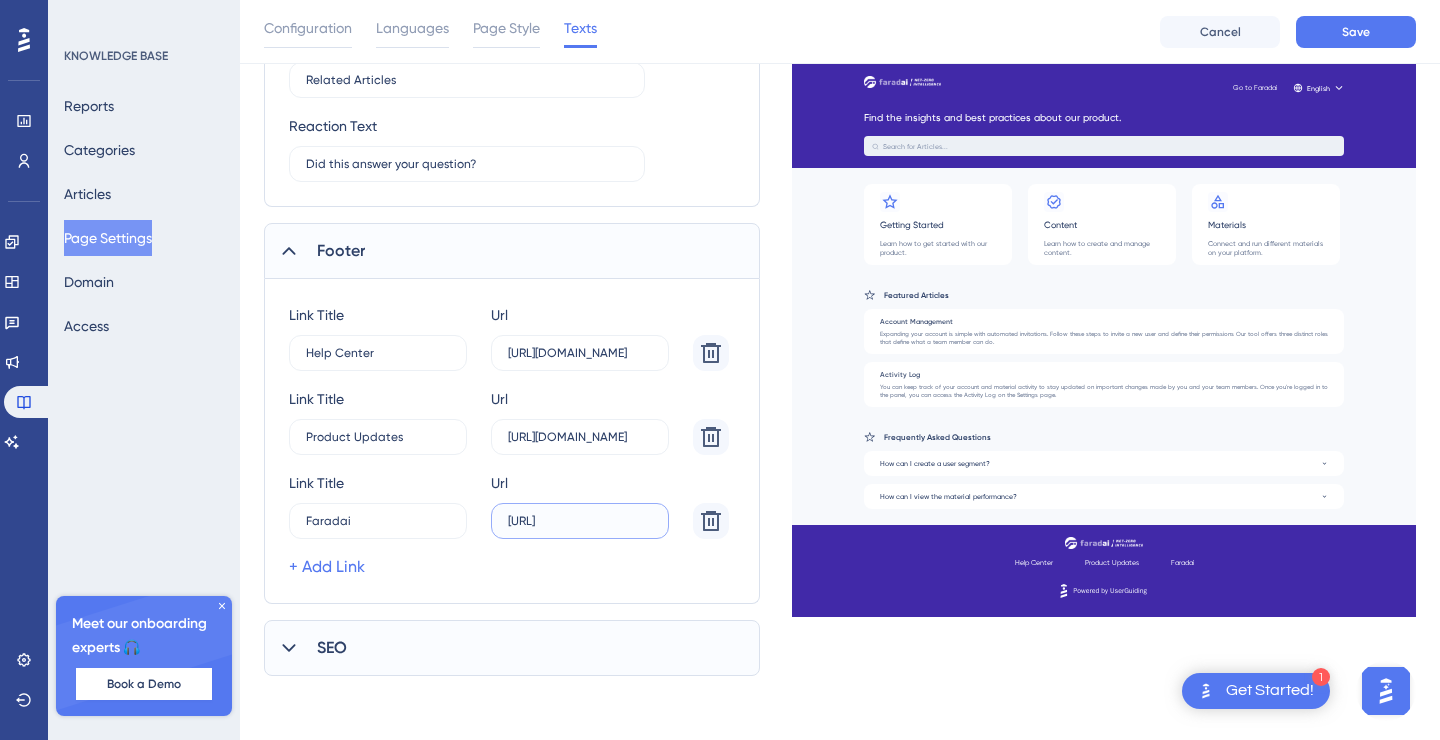 type on "[URL]" 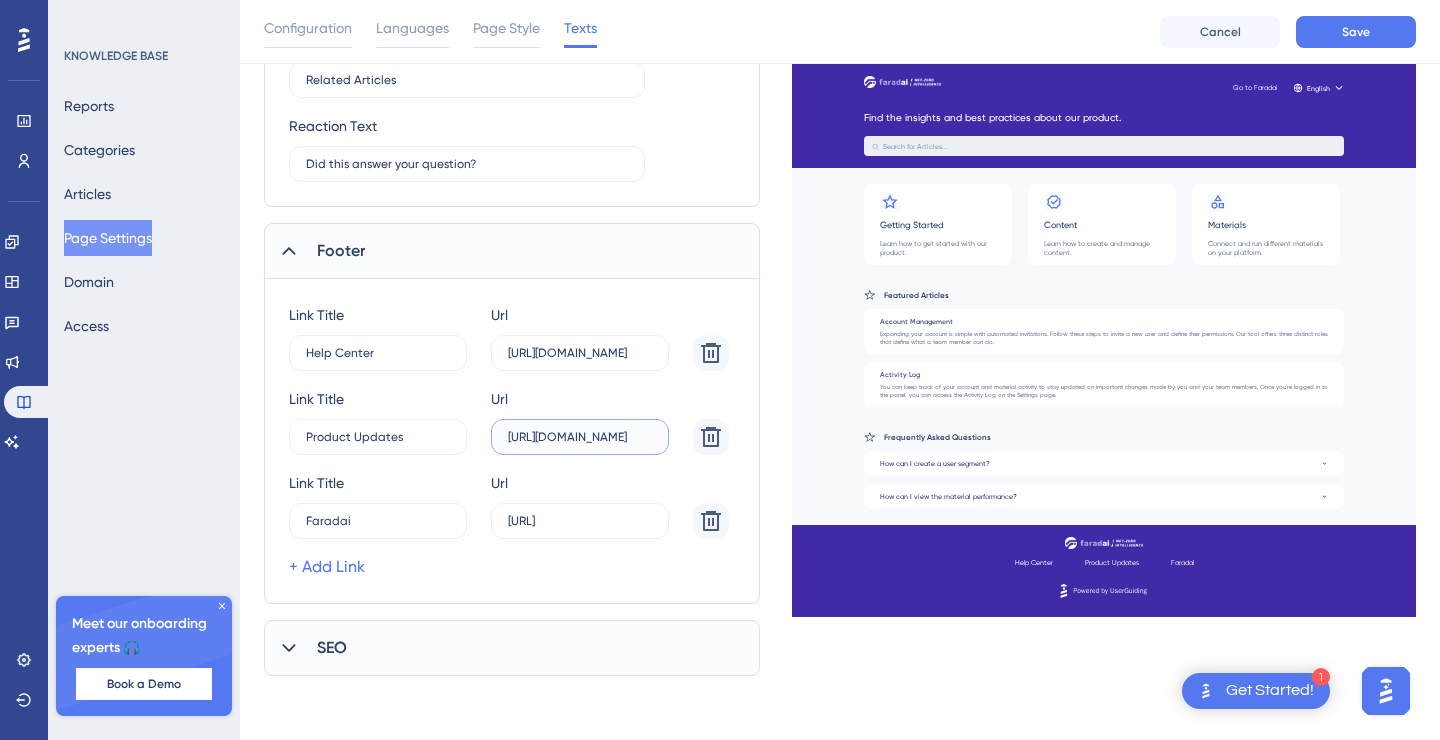 click on "[URL][DOMAIN_NAME]" at bounding box center [580, -842] 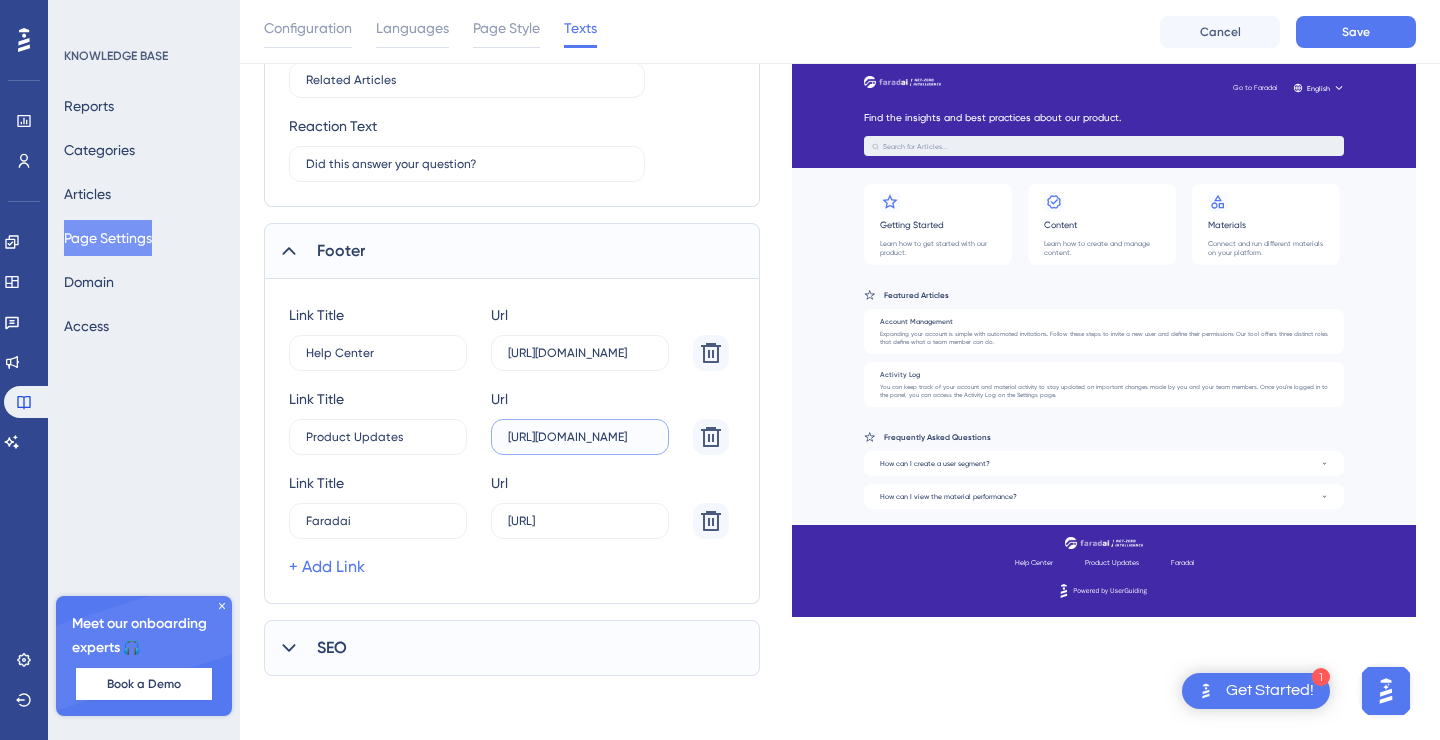 click on "[URL][DOMAIN_NAME]" at bounding box center (580, -842) 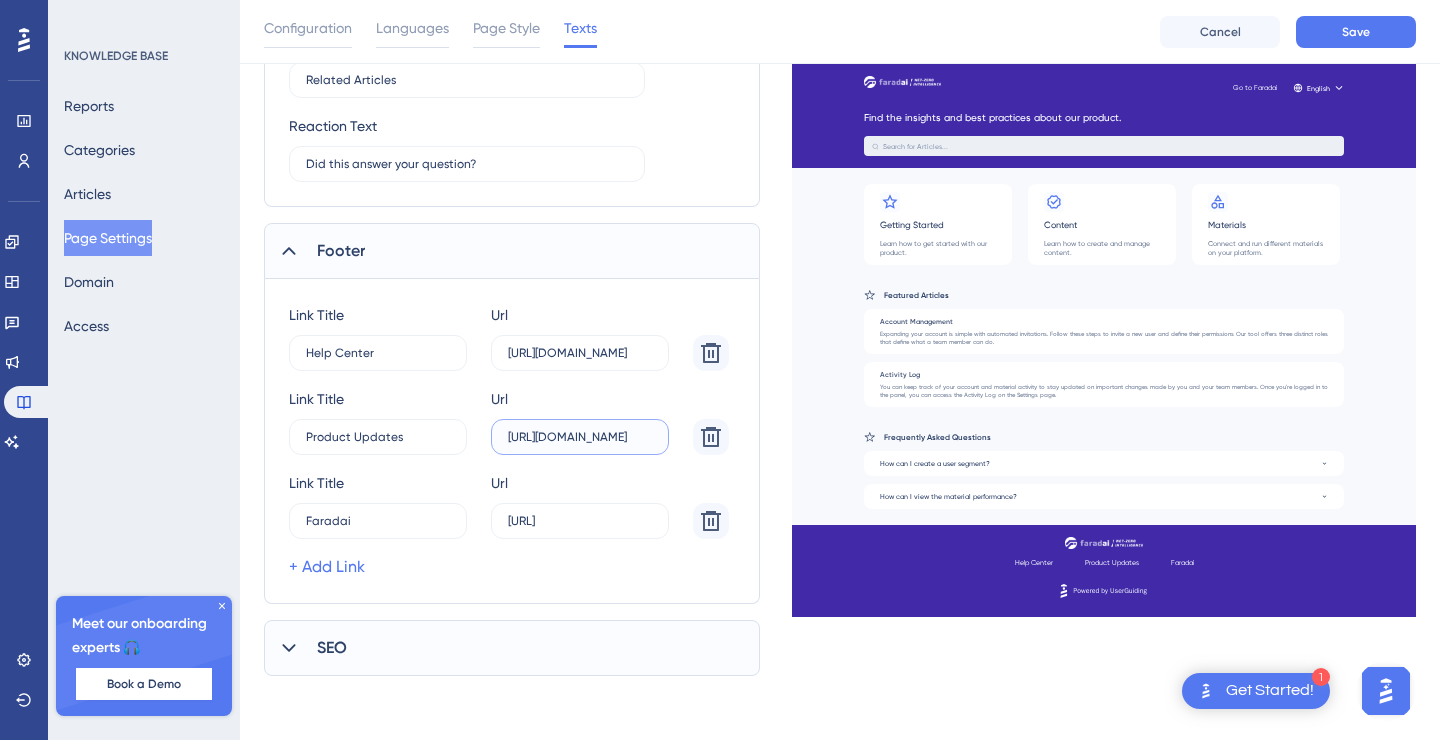 type on "[URL][DOMAIN_NAME]" 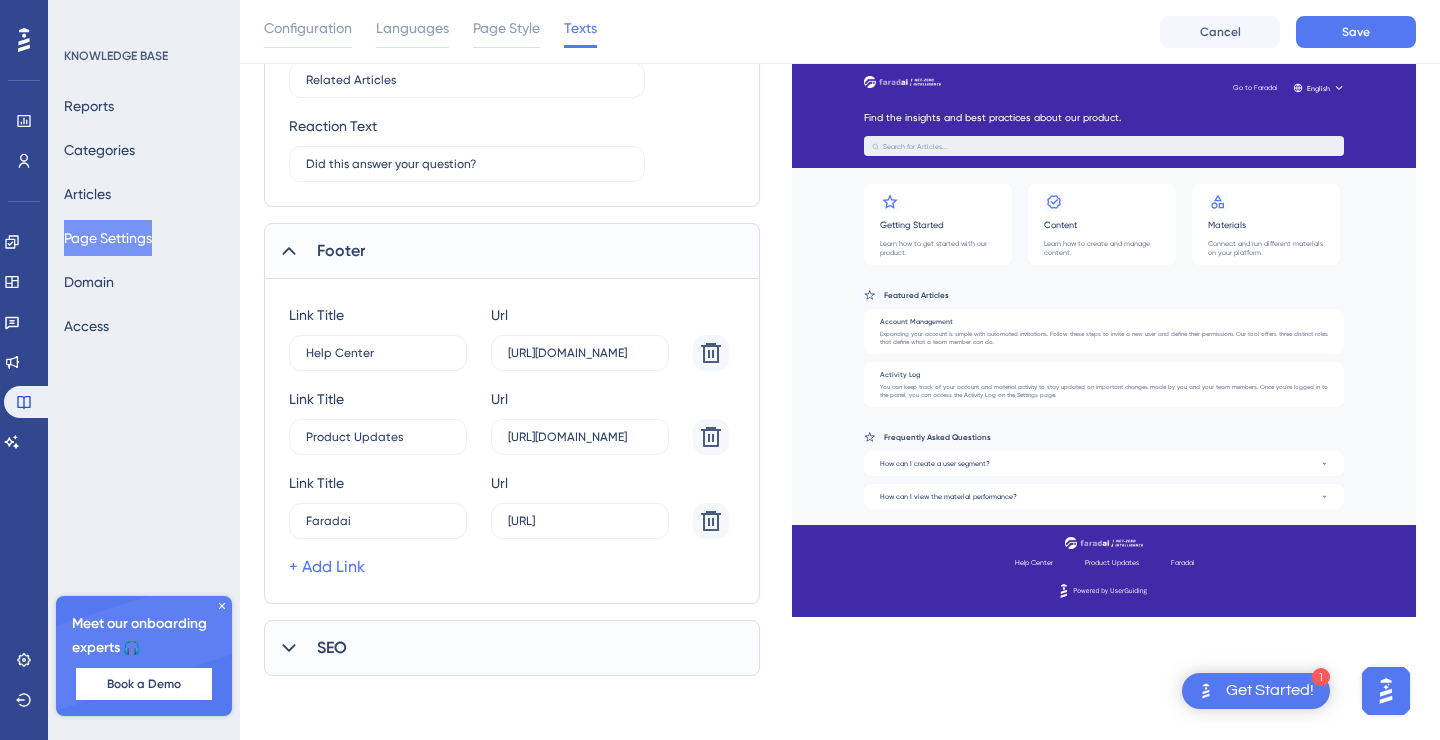 click on "SEO" at bounding box center (512, 648) 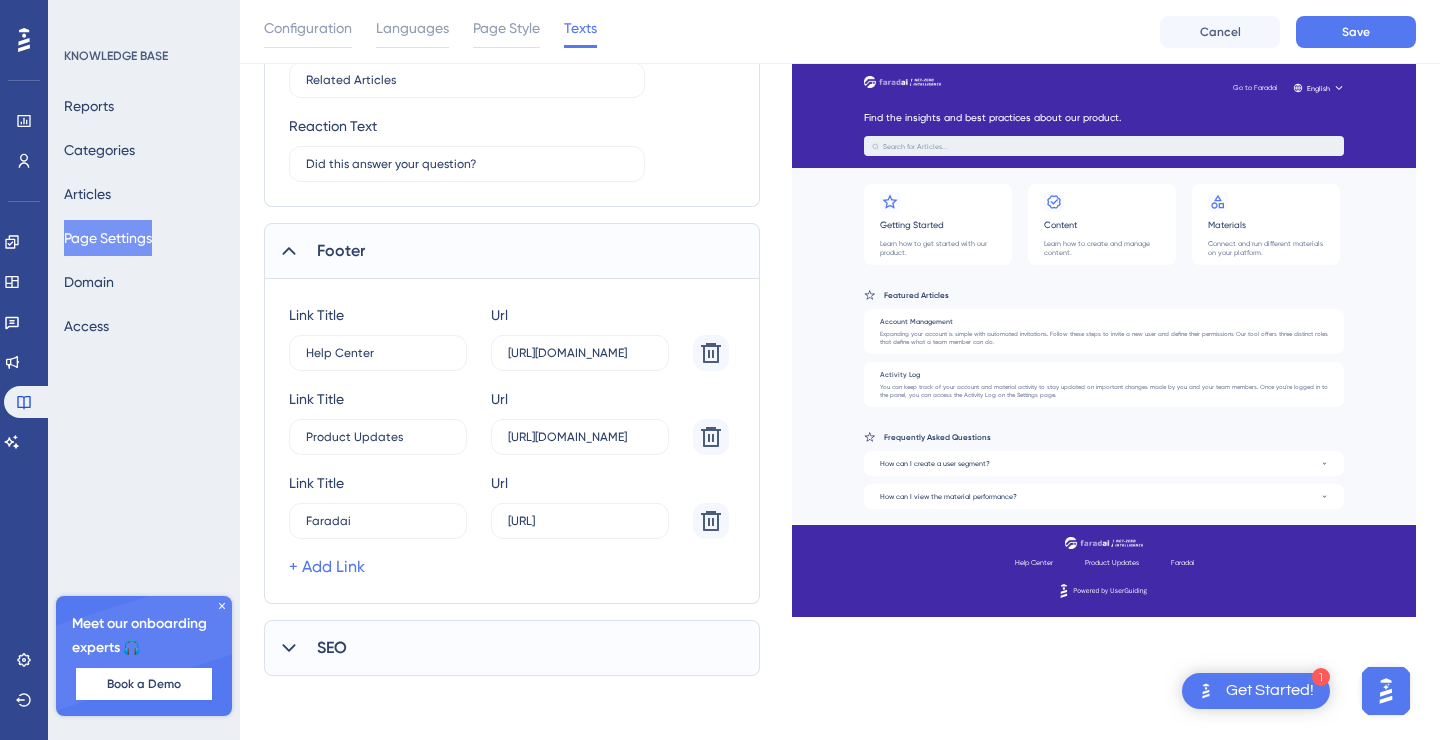 scroll, scrollTop: 0, scrollLeft: 0, axis: both 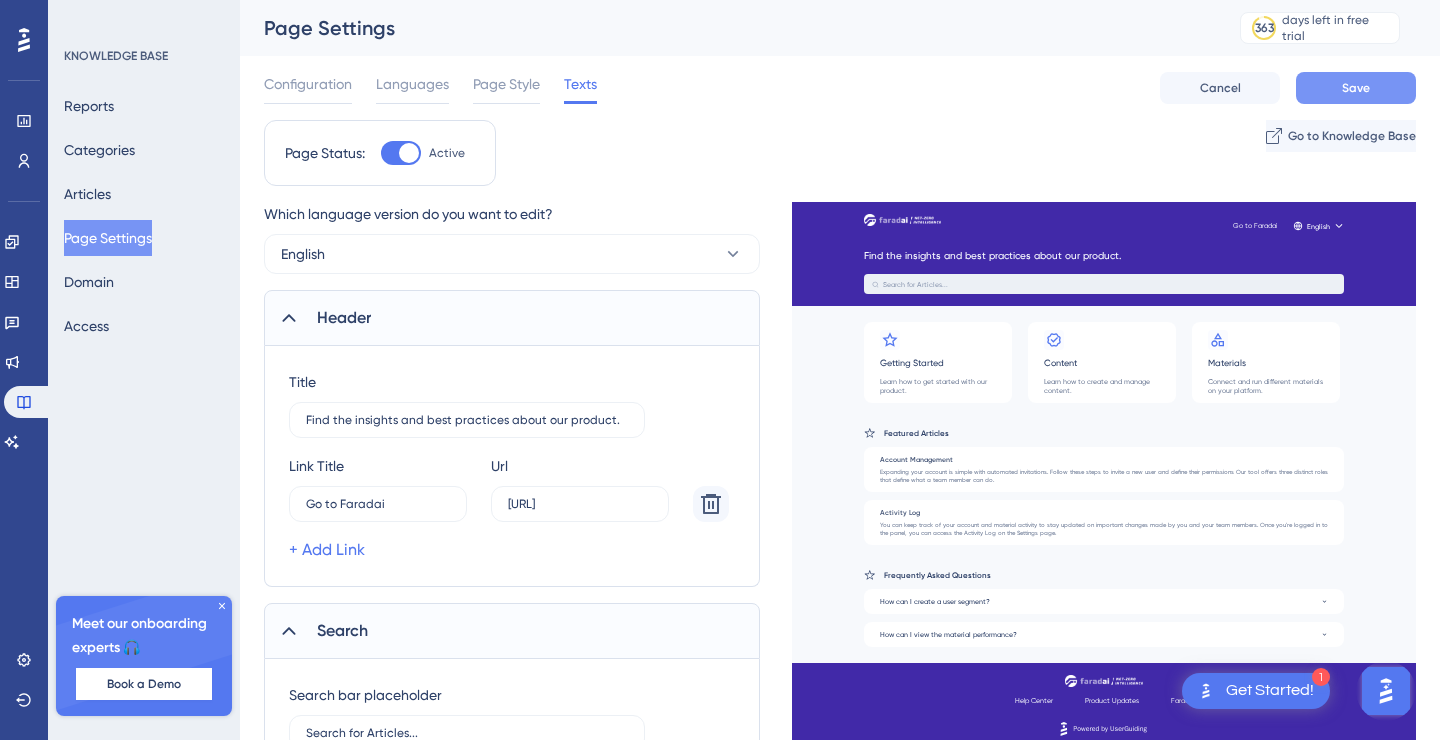 click on "Save" at bounding box center [1356, 88] 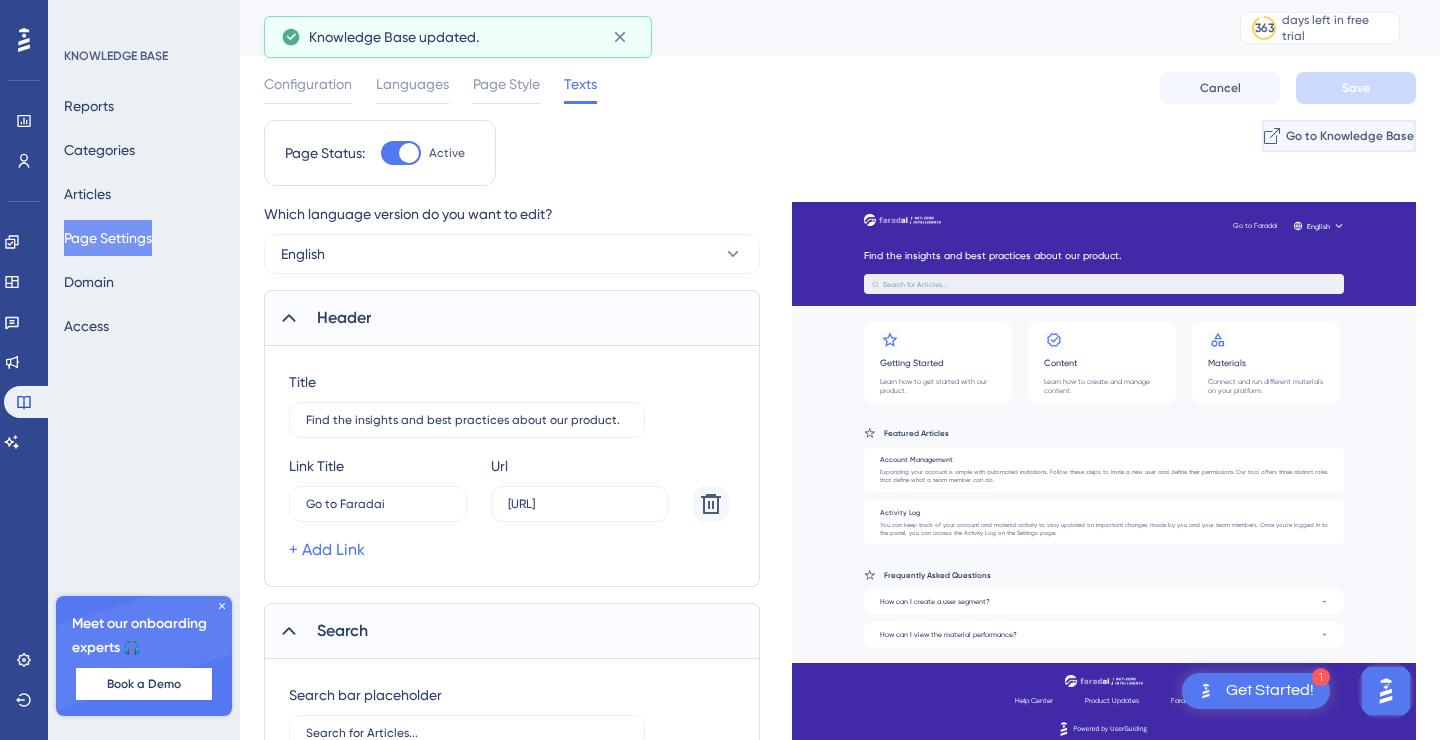 click on "Go to Knowledge Base" at bounding box center [1339, 136] 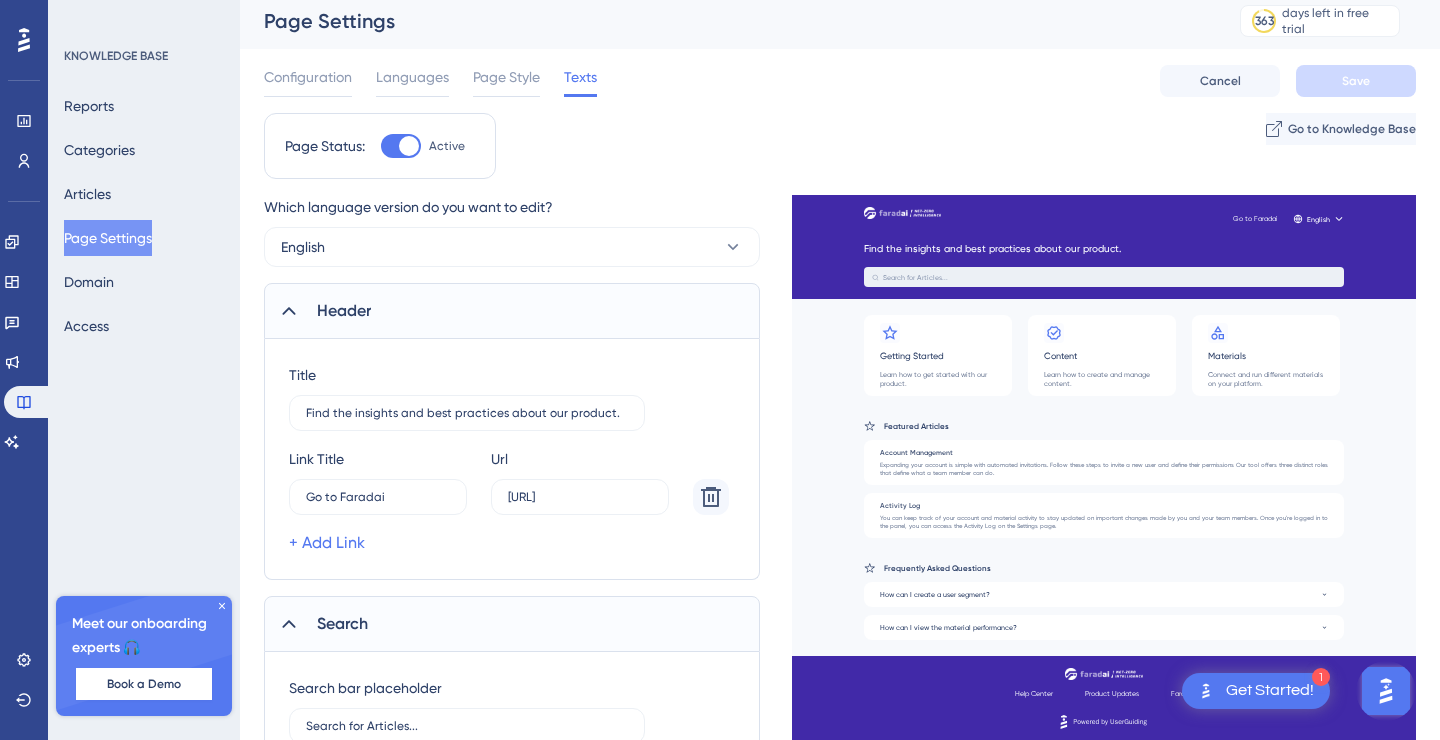 scroll, scrollTop: 0, scrollLeft: 0, axis: both 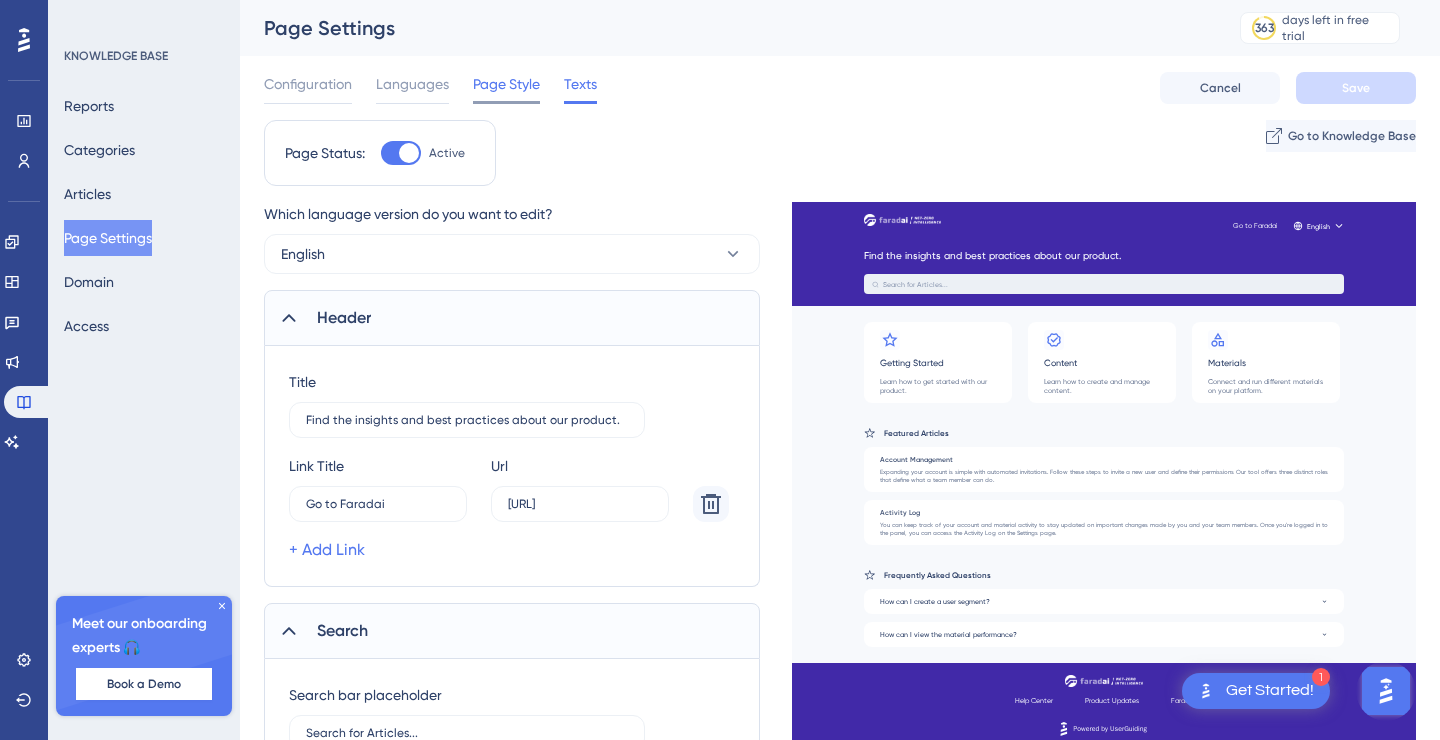 click on "Page Style" at bounding box center [506, 84] 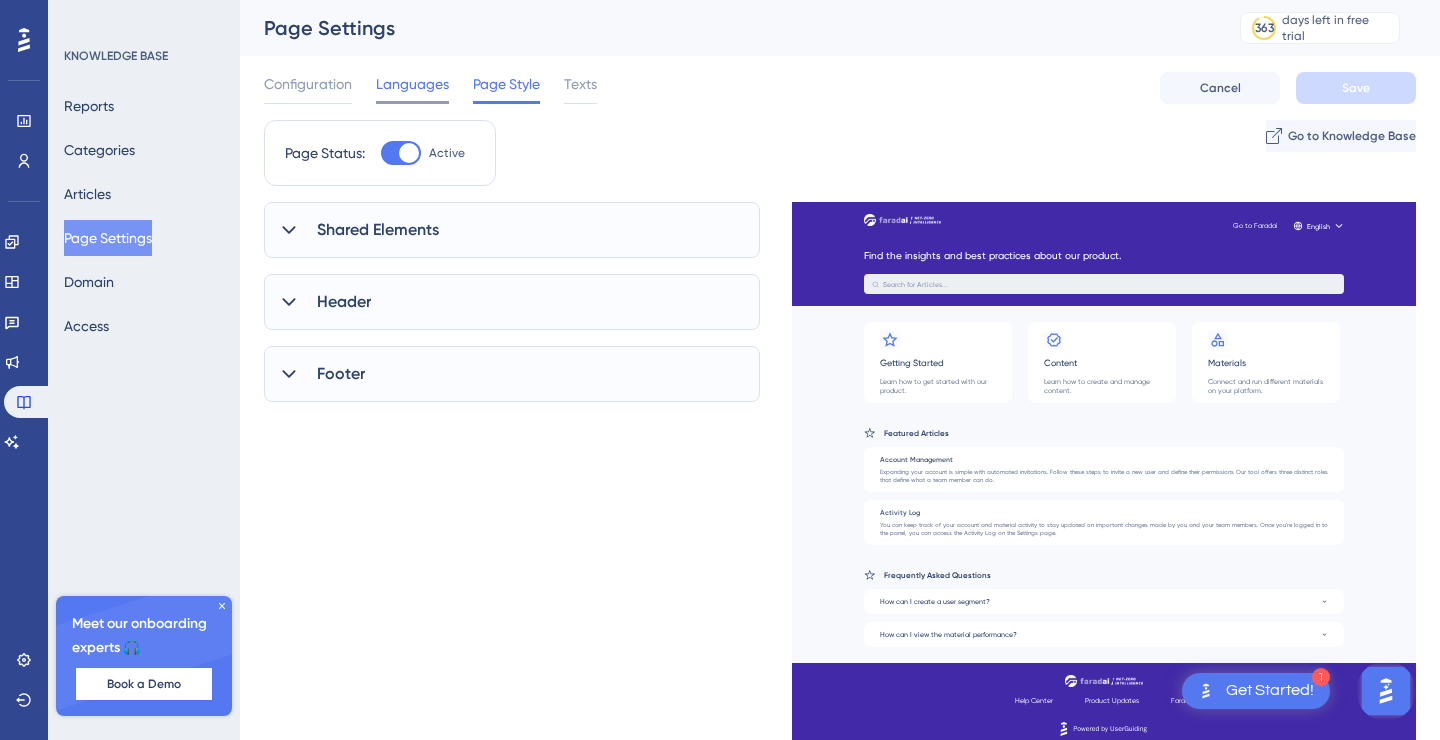 click on "Languages" at bounding box center [412, 84] 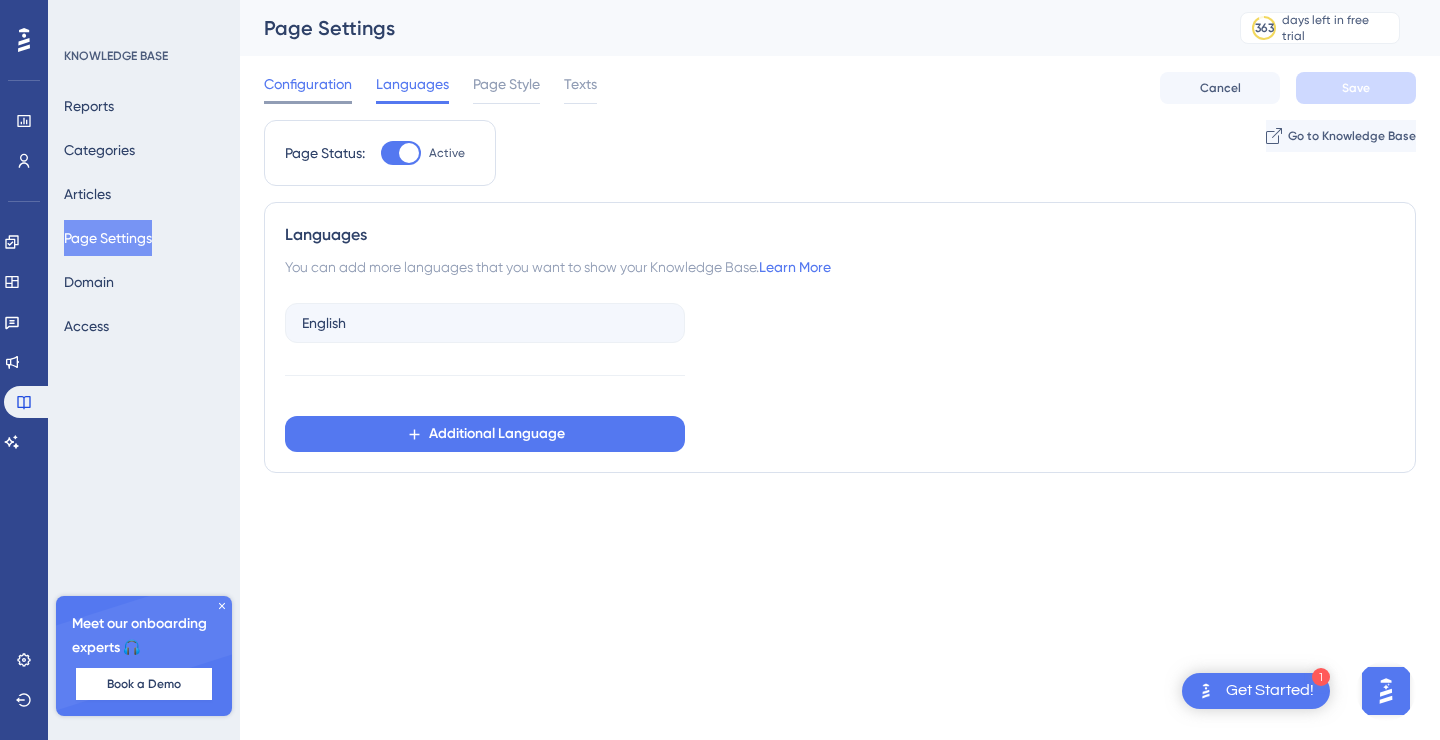 click on "Configuration" at bounding box center (308, 84) 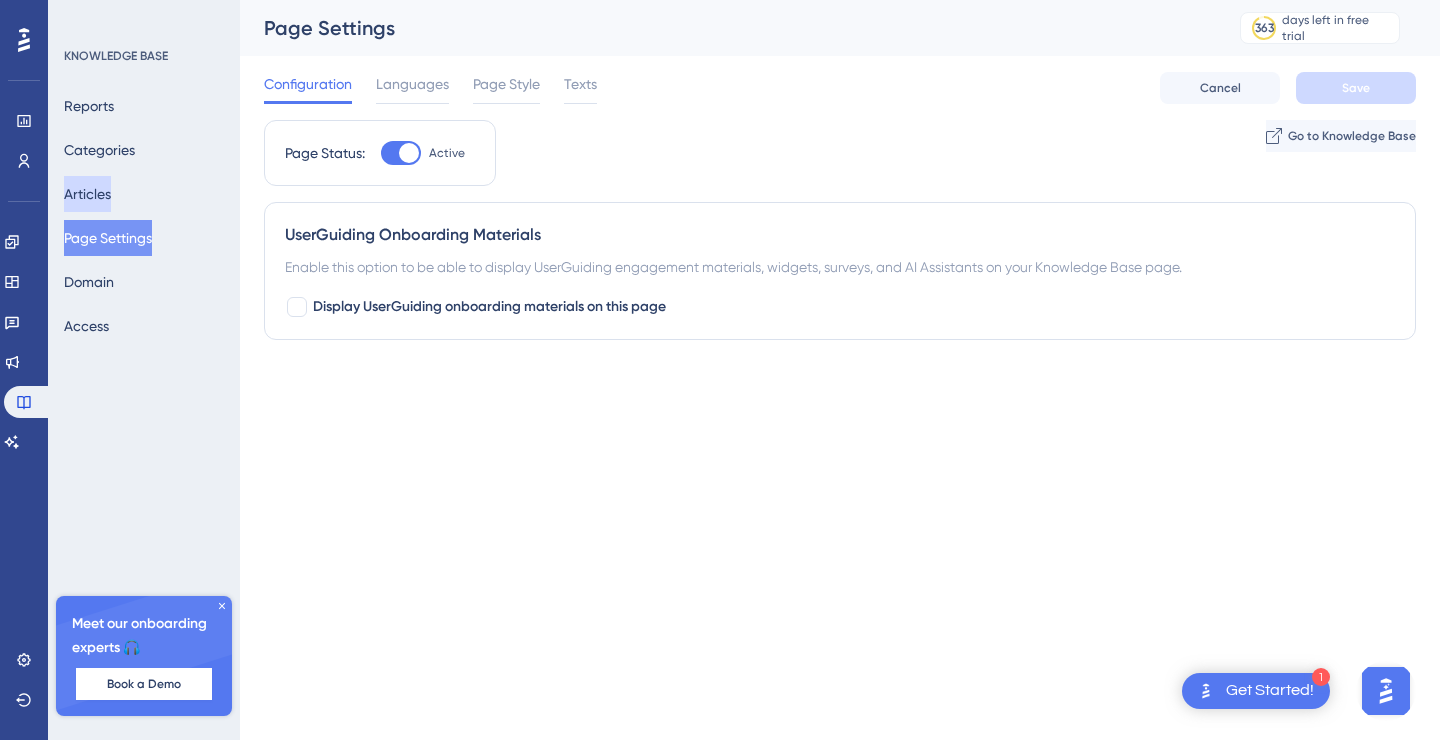 click on "Articles" at bounding box center [87, 194] 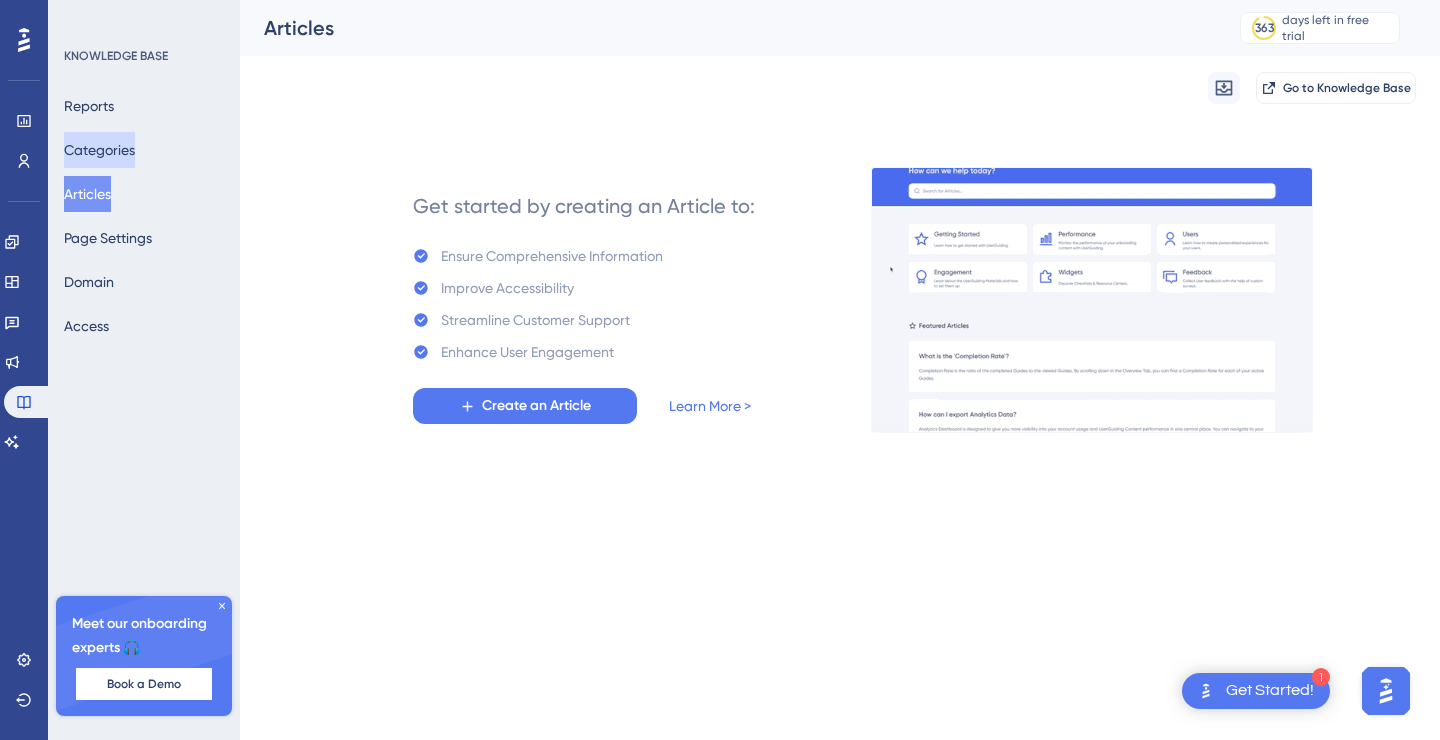 click on "Categories" at bounding box center [99, 150] 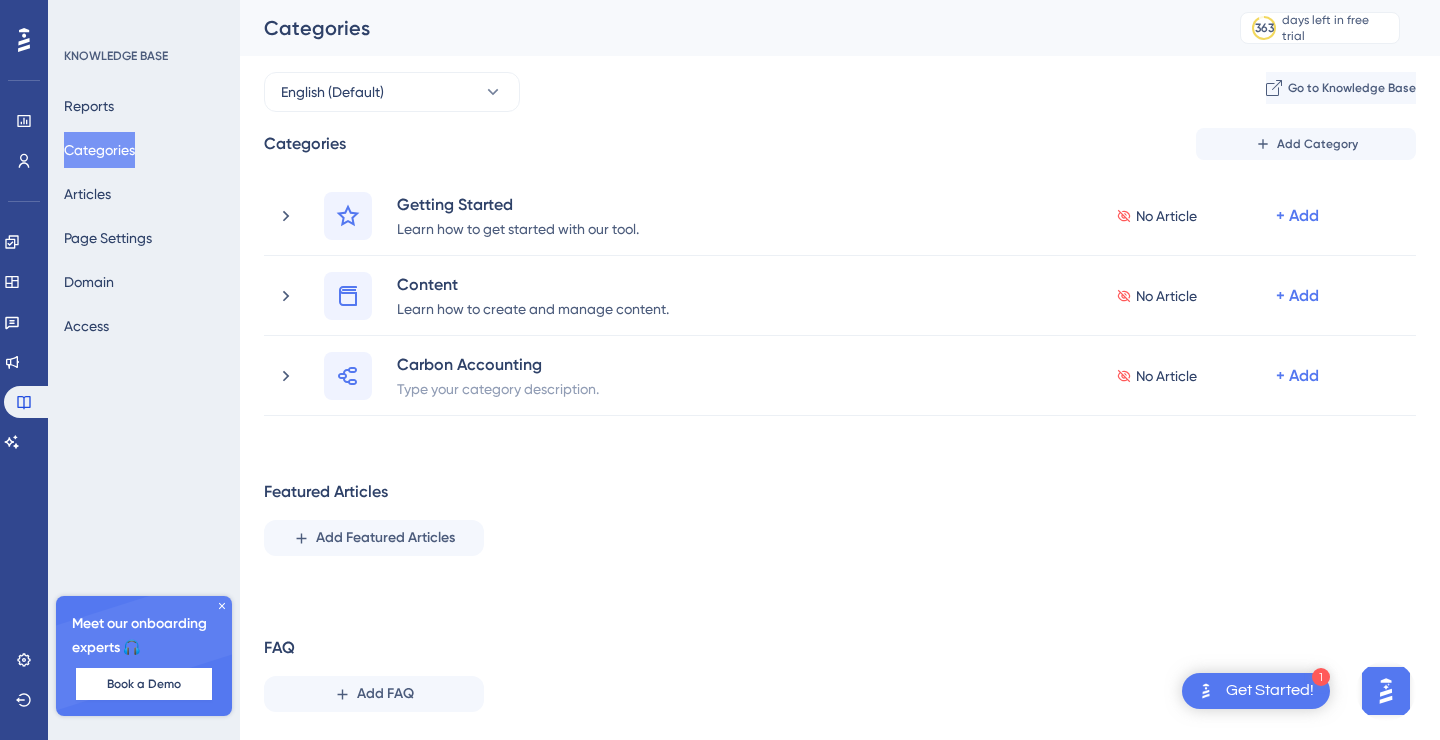 scroll, scrollTop: 52, scrollLeft: 0, axis: vertical 